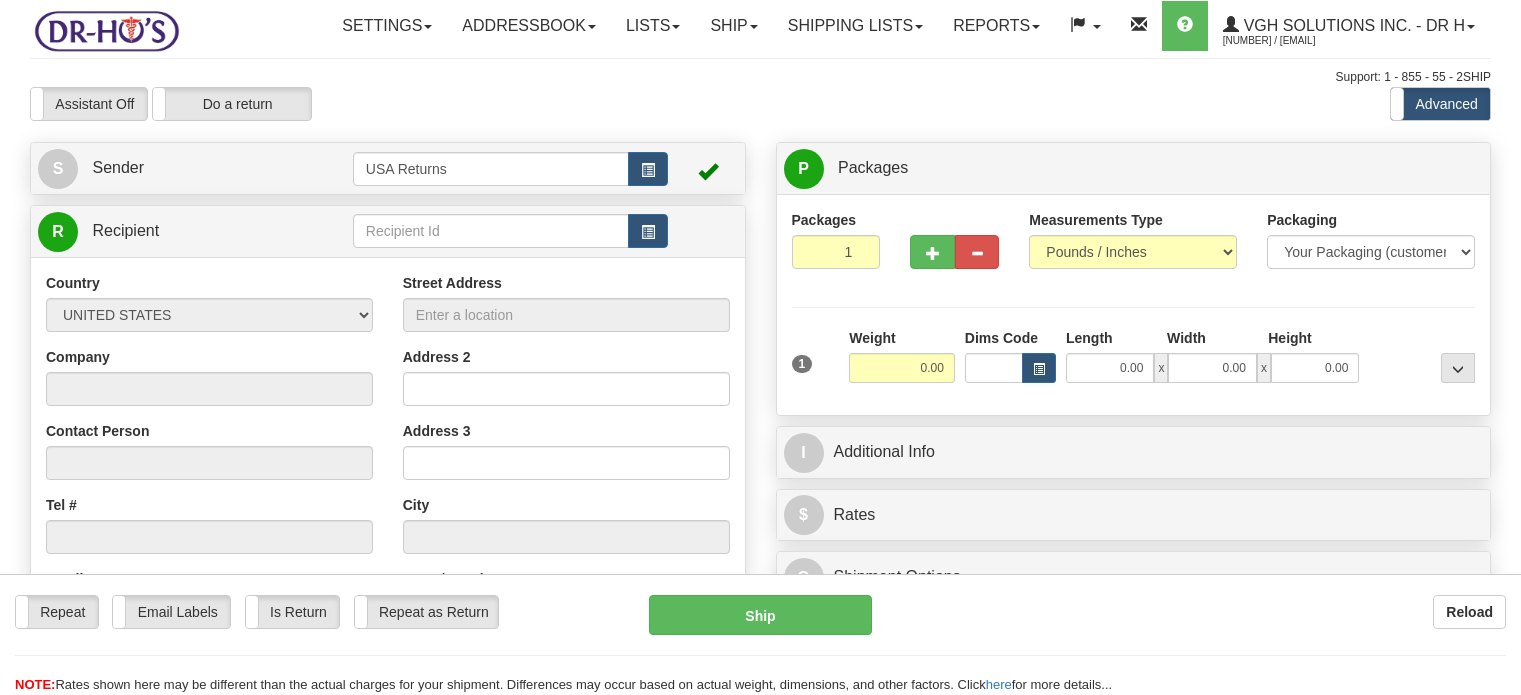 scroll, scrollTop: 0, scrollLeft: 0, axis: both 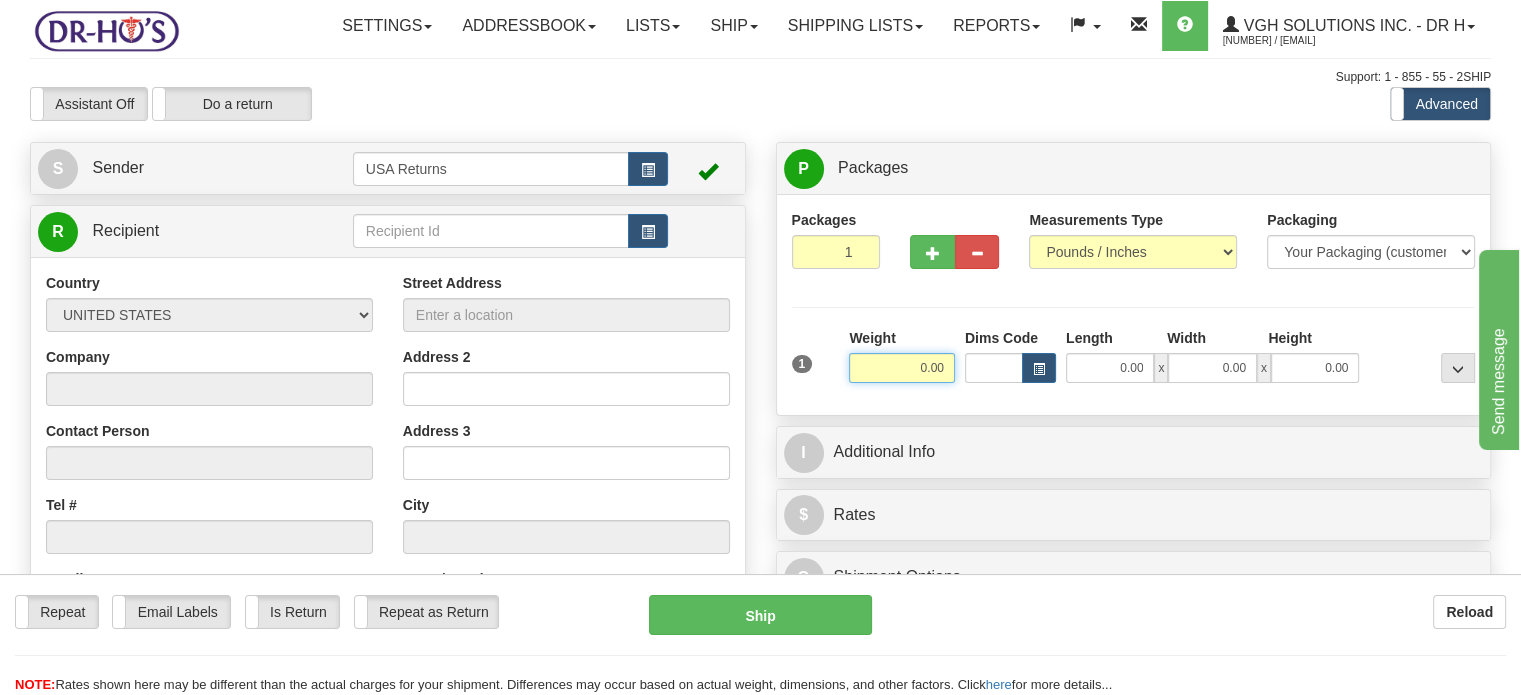 click on "0.00" at bounding box center (902, 368) 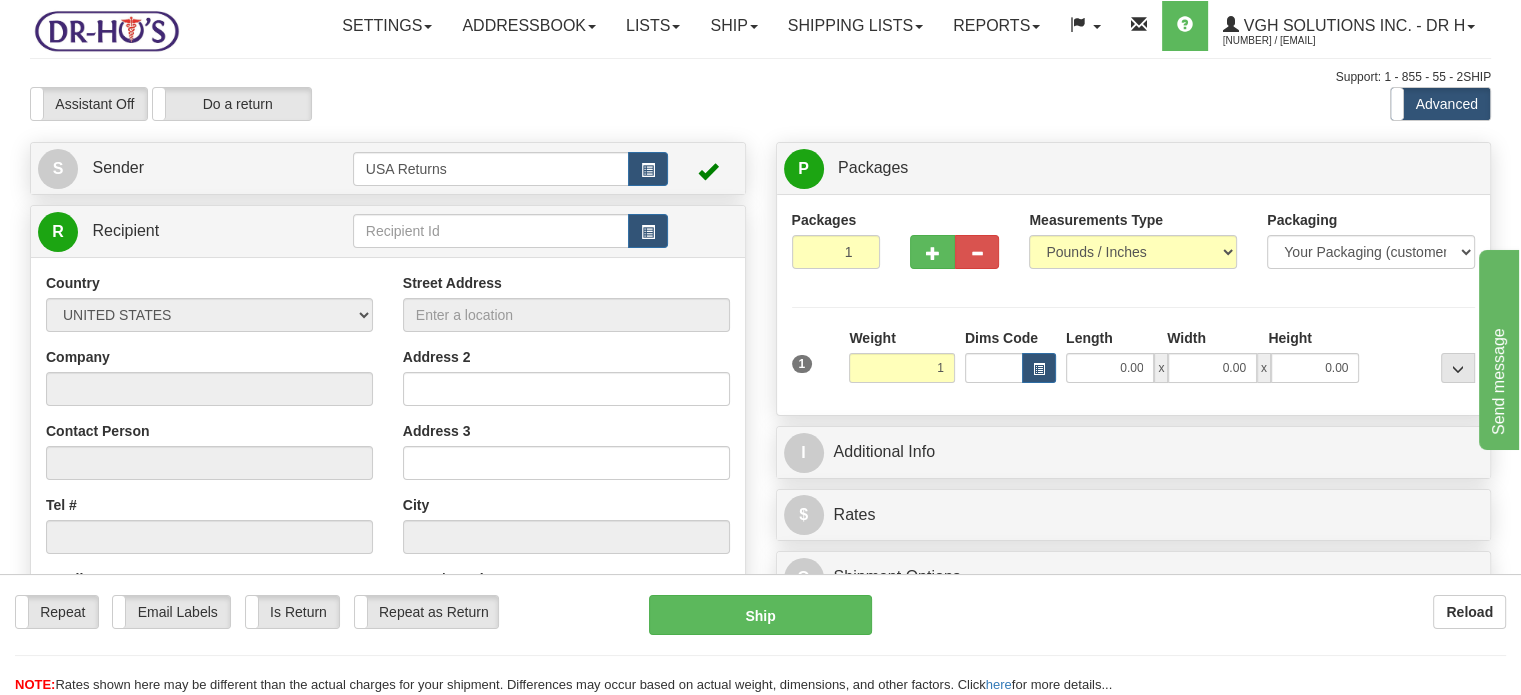 click on "P
Packages
1
Packages -
Weight:  0.00   Lbs
Shipment Level
Shipm.
Package Level
Pack.." at bounding box center (1134, 441) 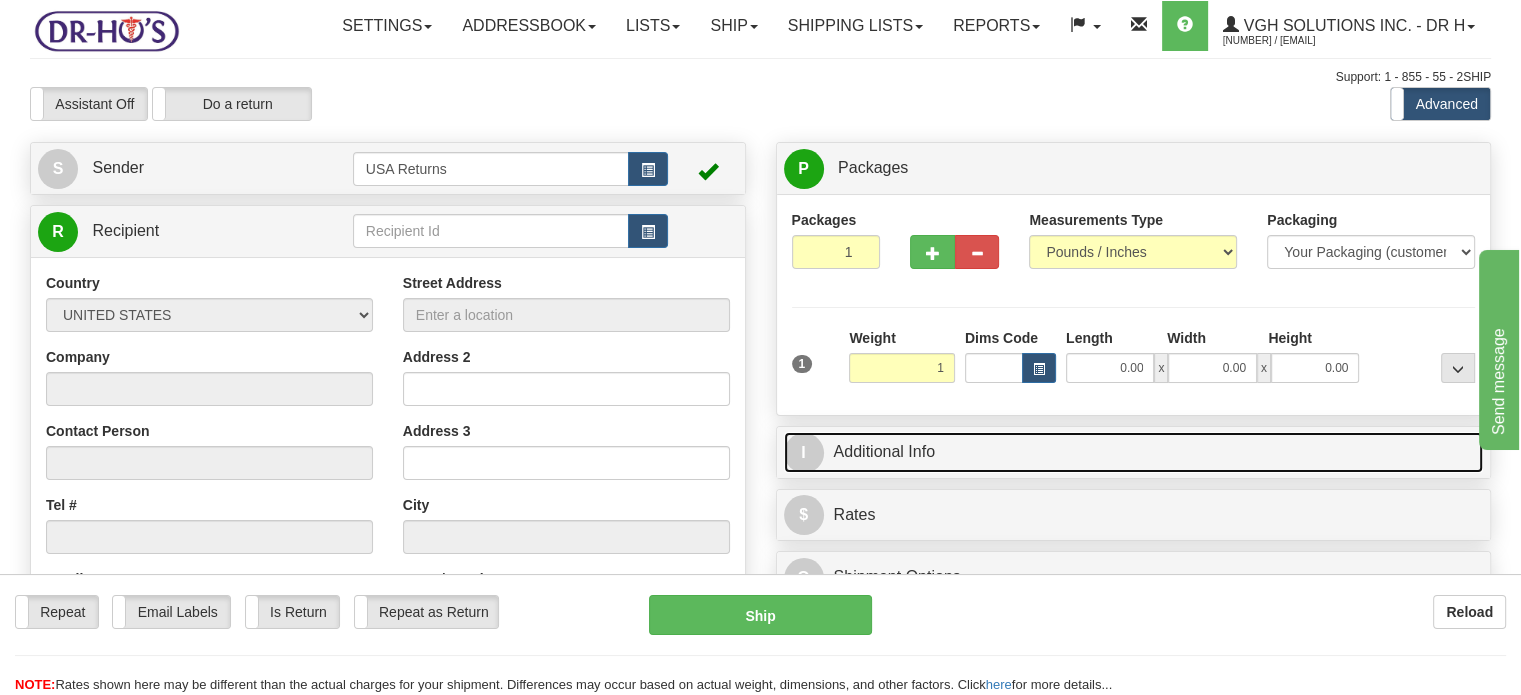 click on "I Additional Info" at bounding box center (1134, 452) 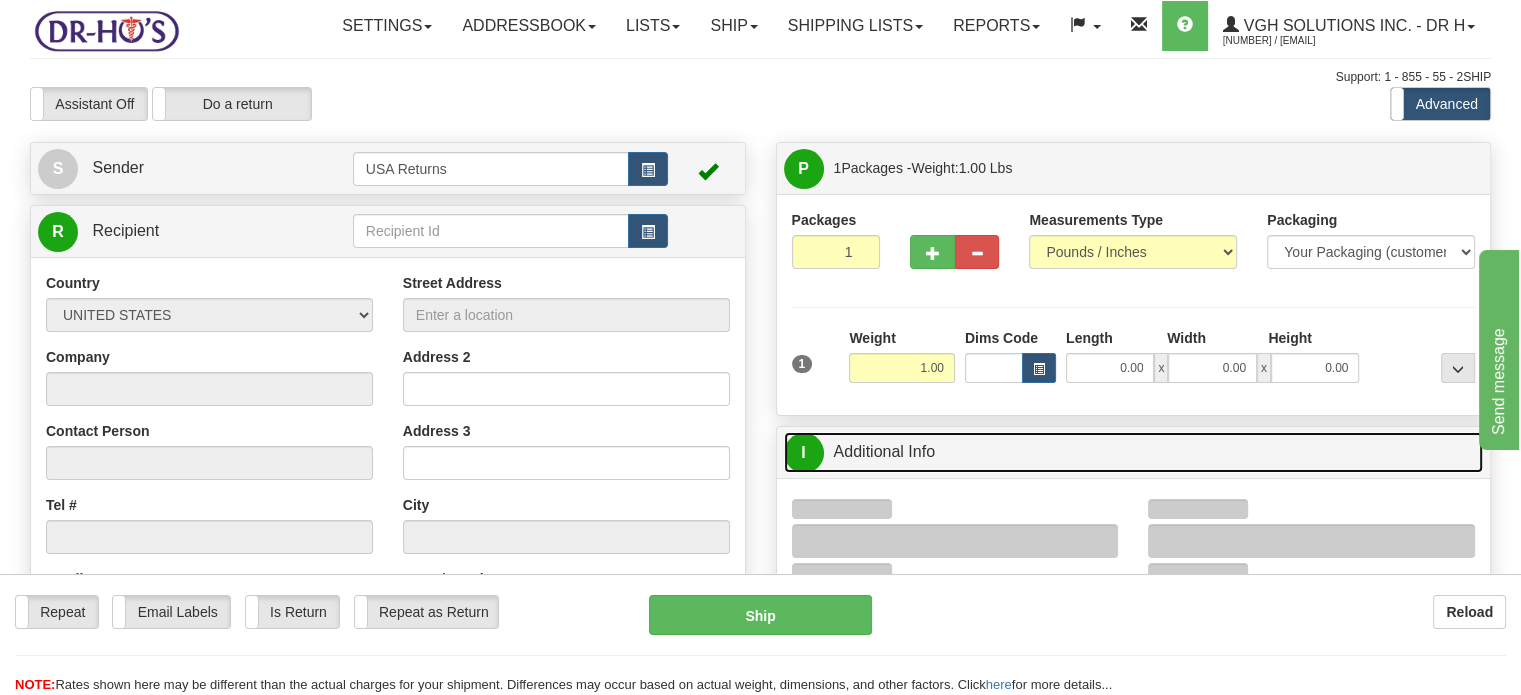 click on "I Additional Info" at bounding box center (1134, 452) 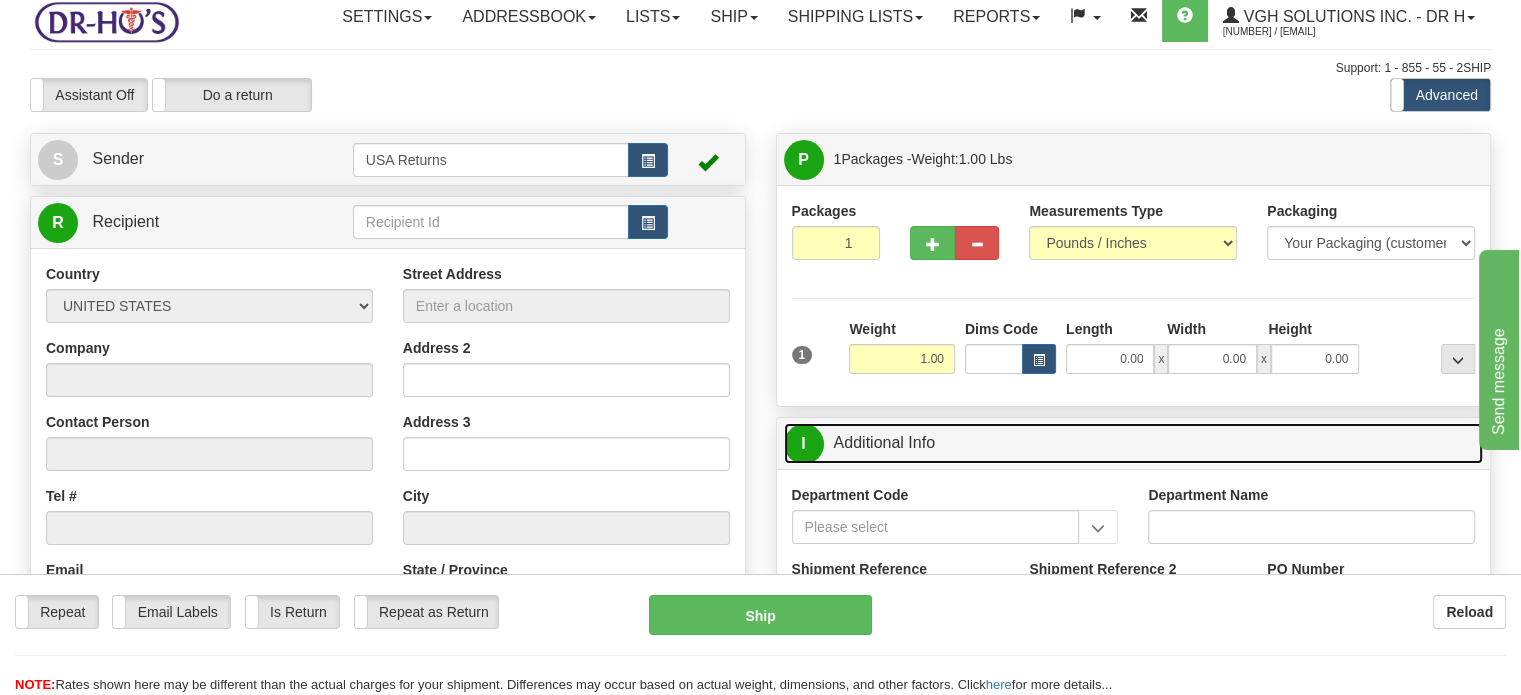 scroll, scrollTop: 300, scrollLeft: 0, axis: vertical 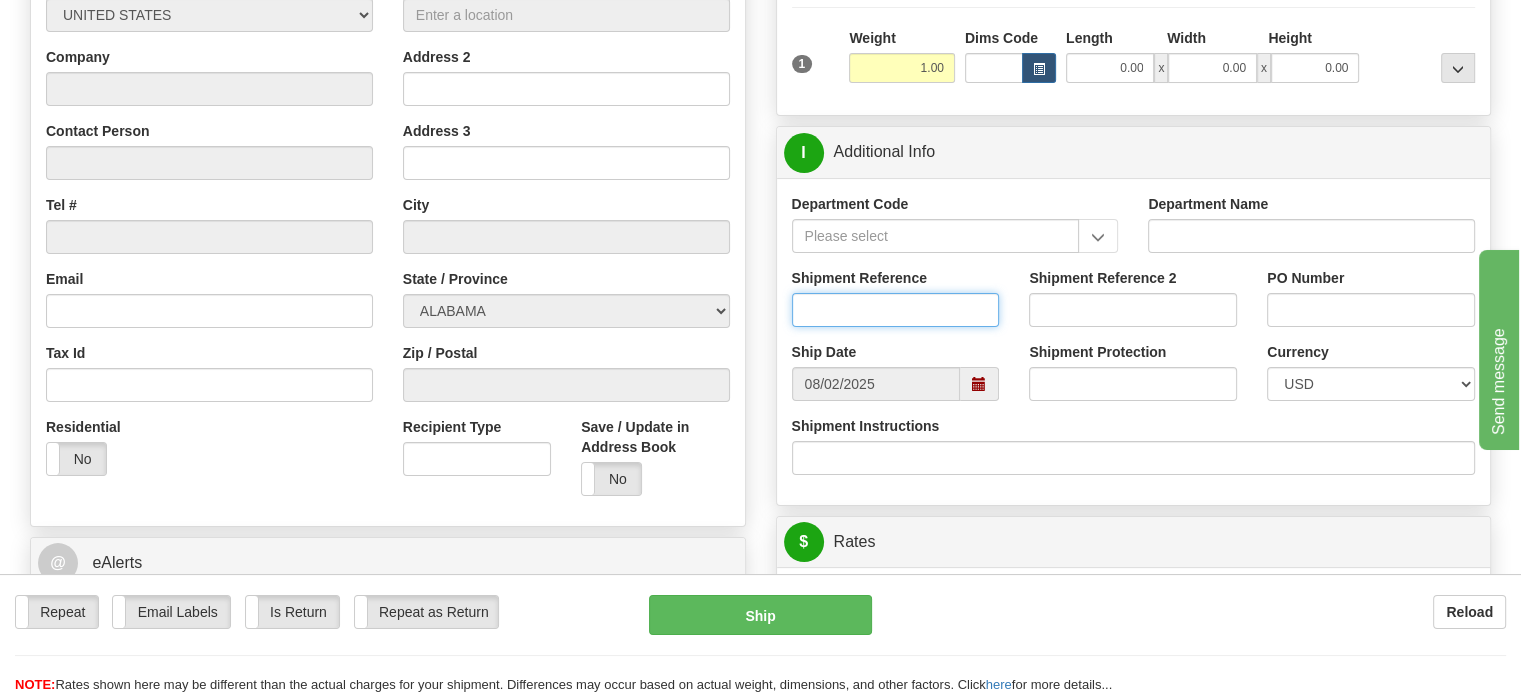 click on "Shipment Reference" at bounding box center [896, 310] 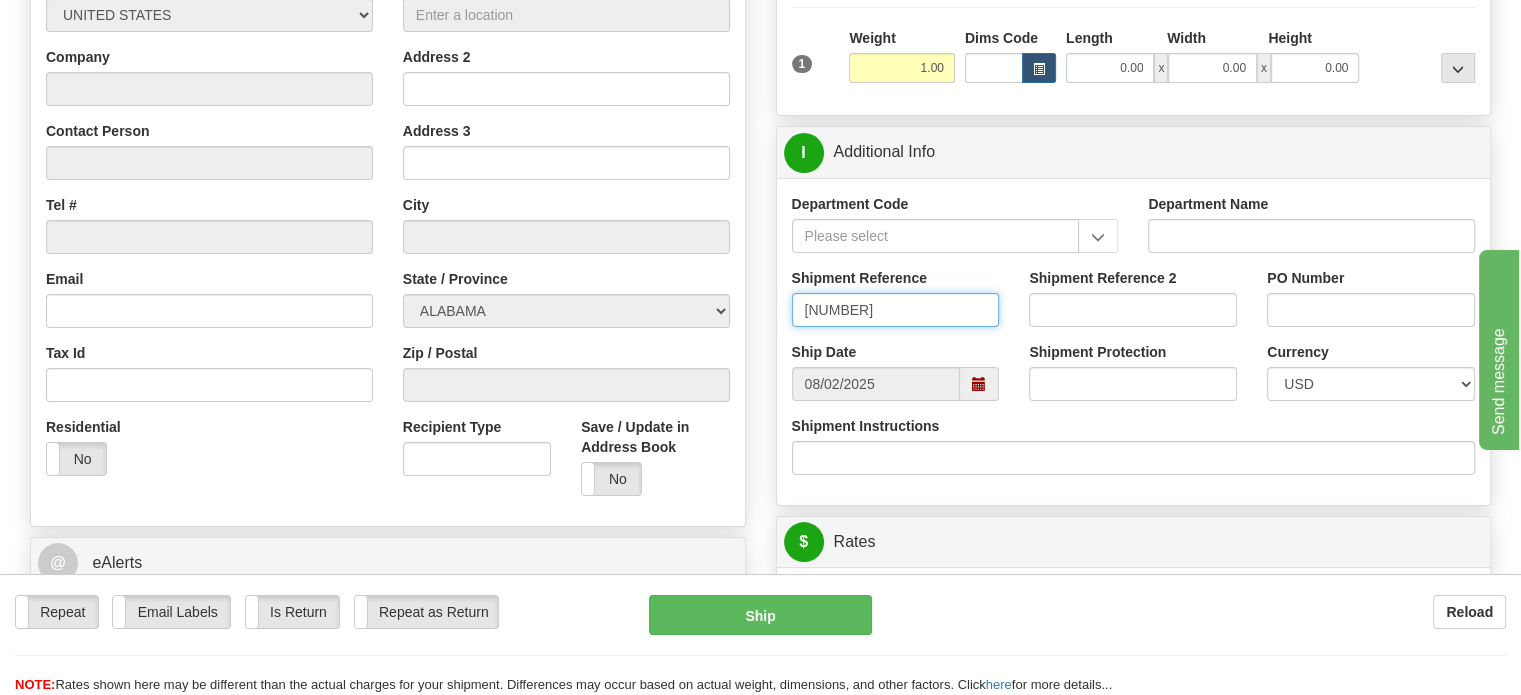 click at bounding box center [979, 384] 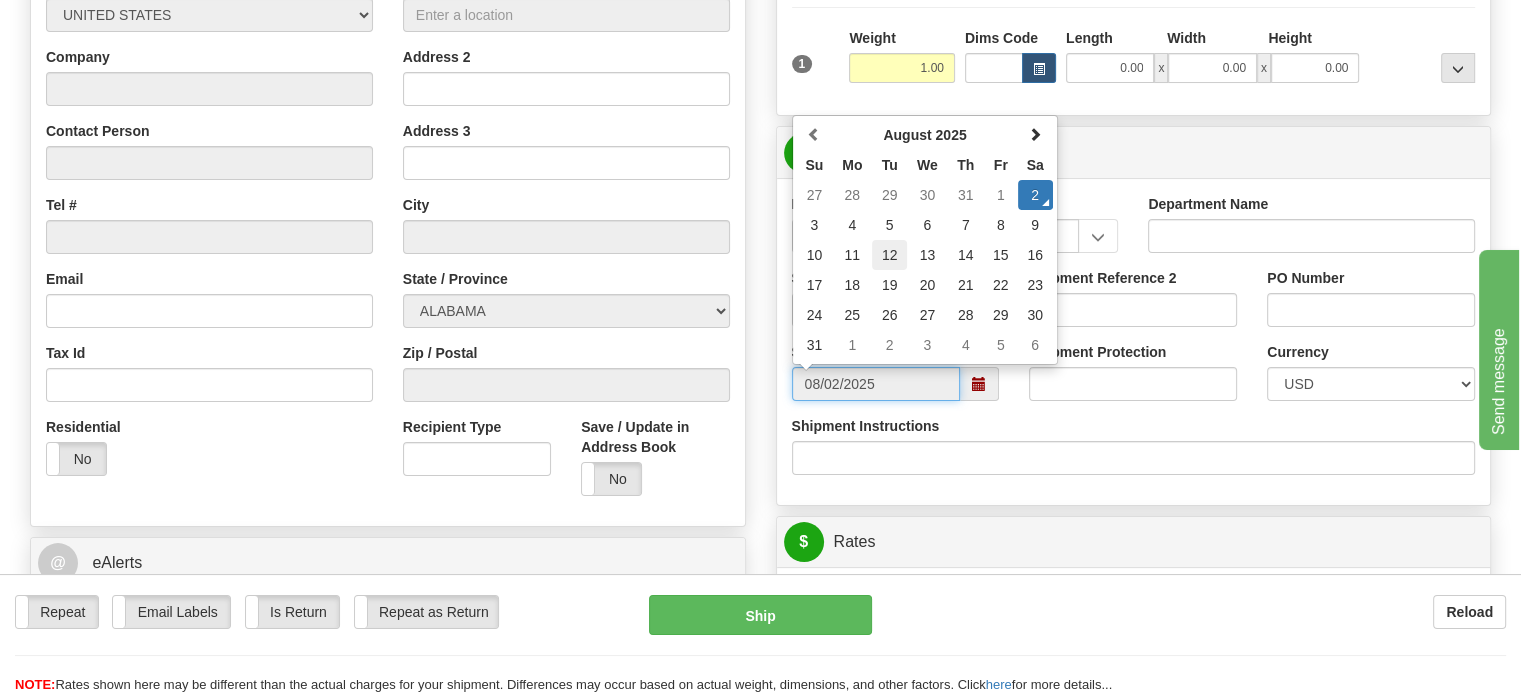 click on "12" at bounding box center [889, 255] 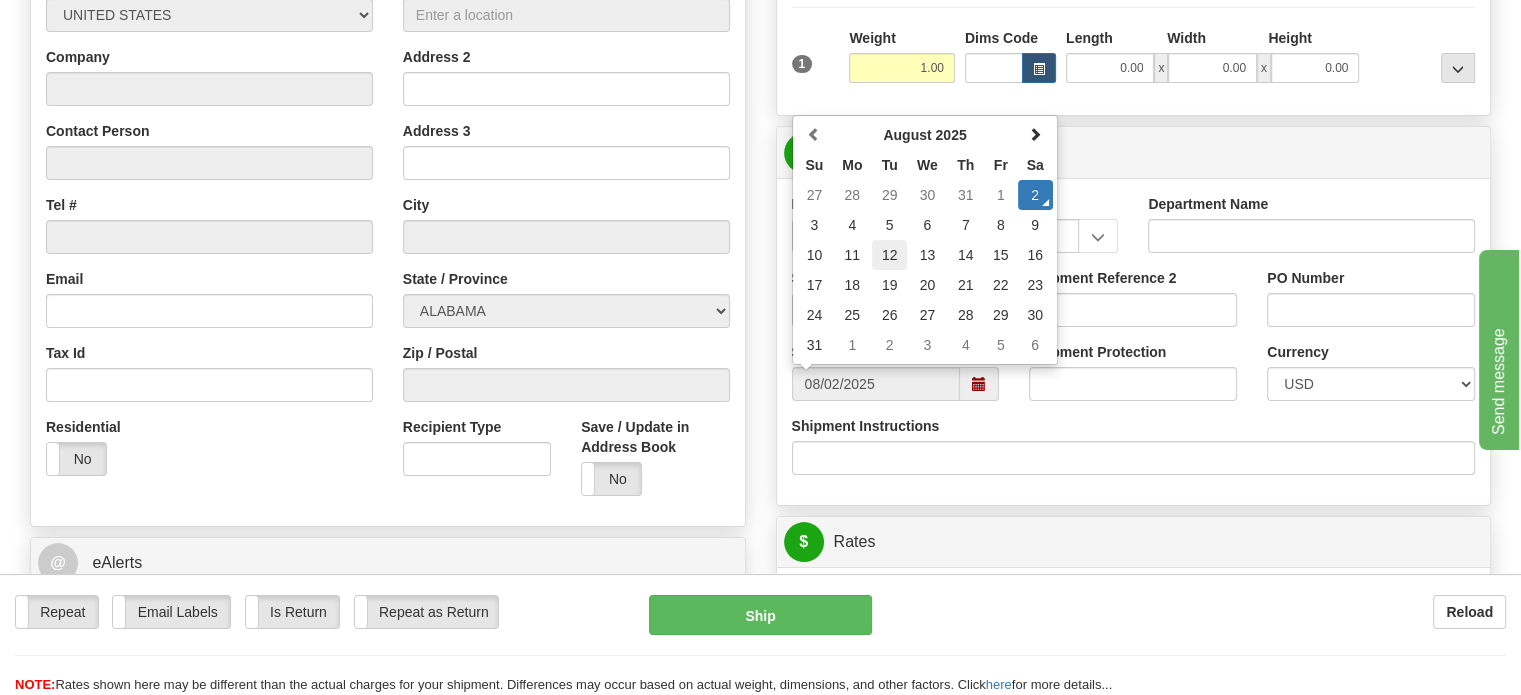type on "[DATE]" 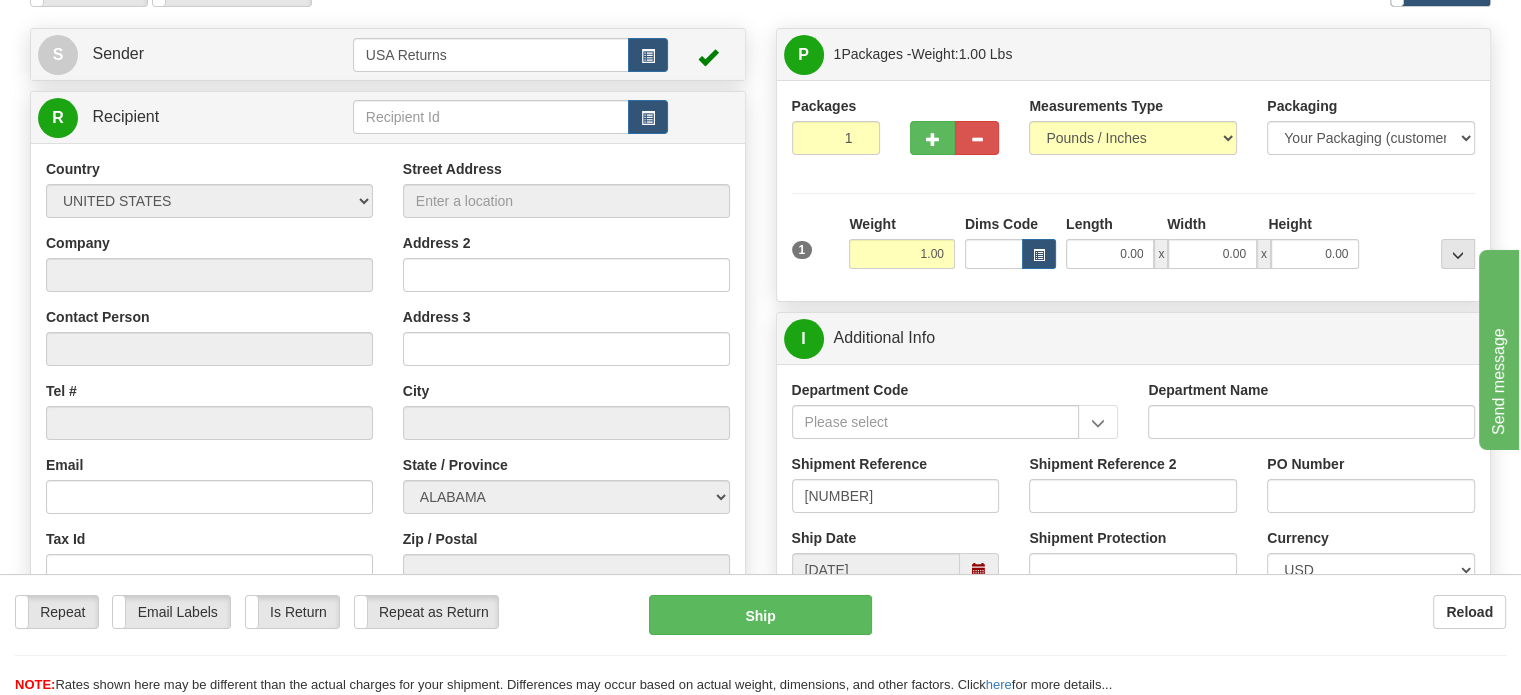 scroll, scrollTop: 0, scrollLeft: 0, axis: both 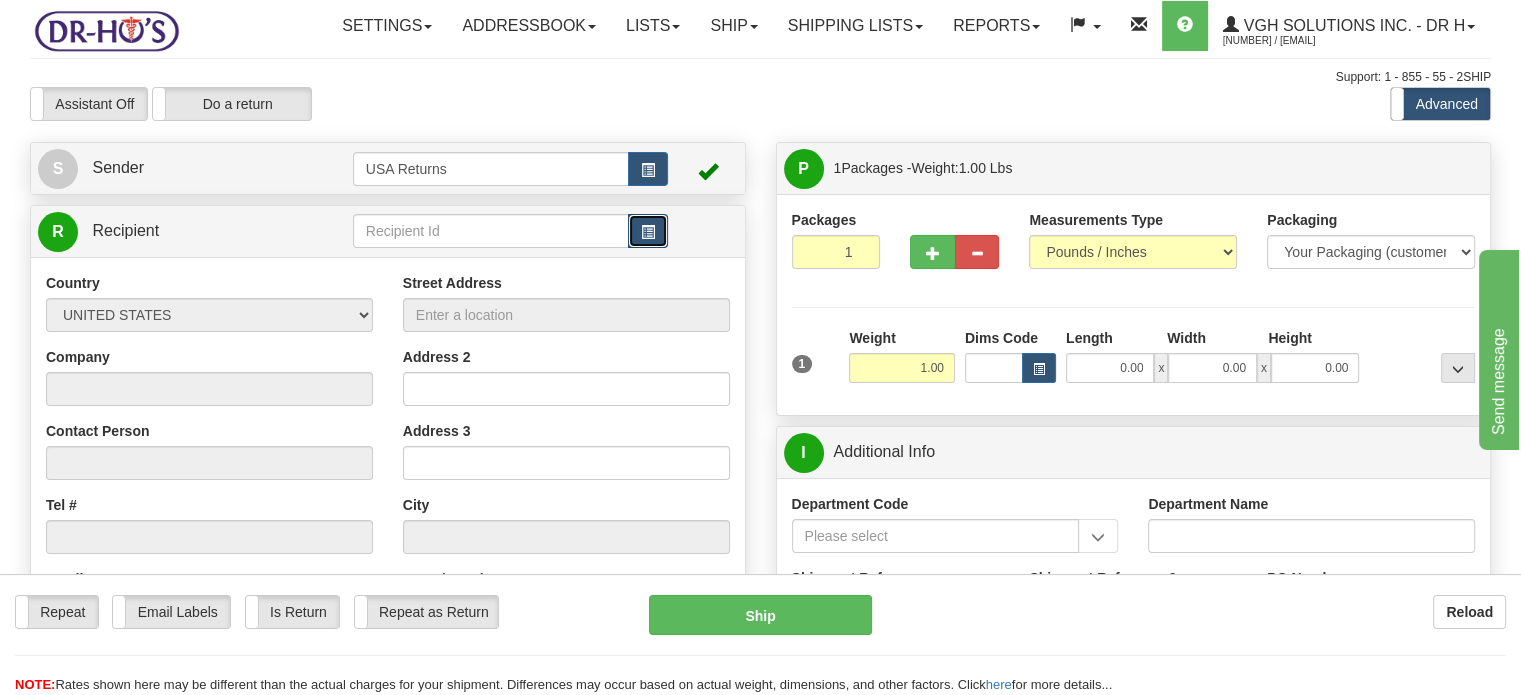 click at bounding box center [648, 232] 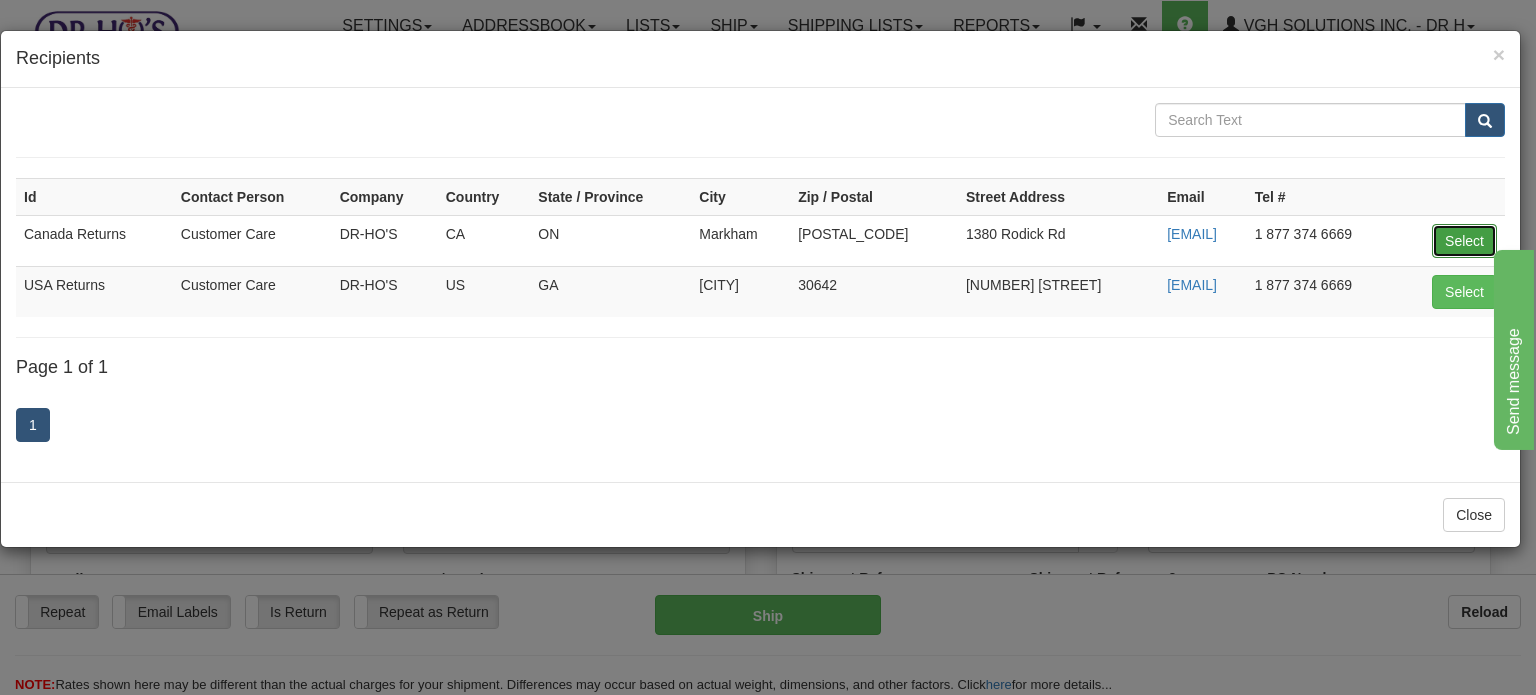 click on "Select" at bounding box center (1464, 241) 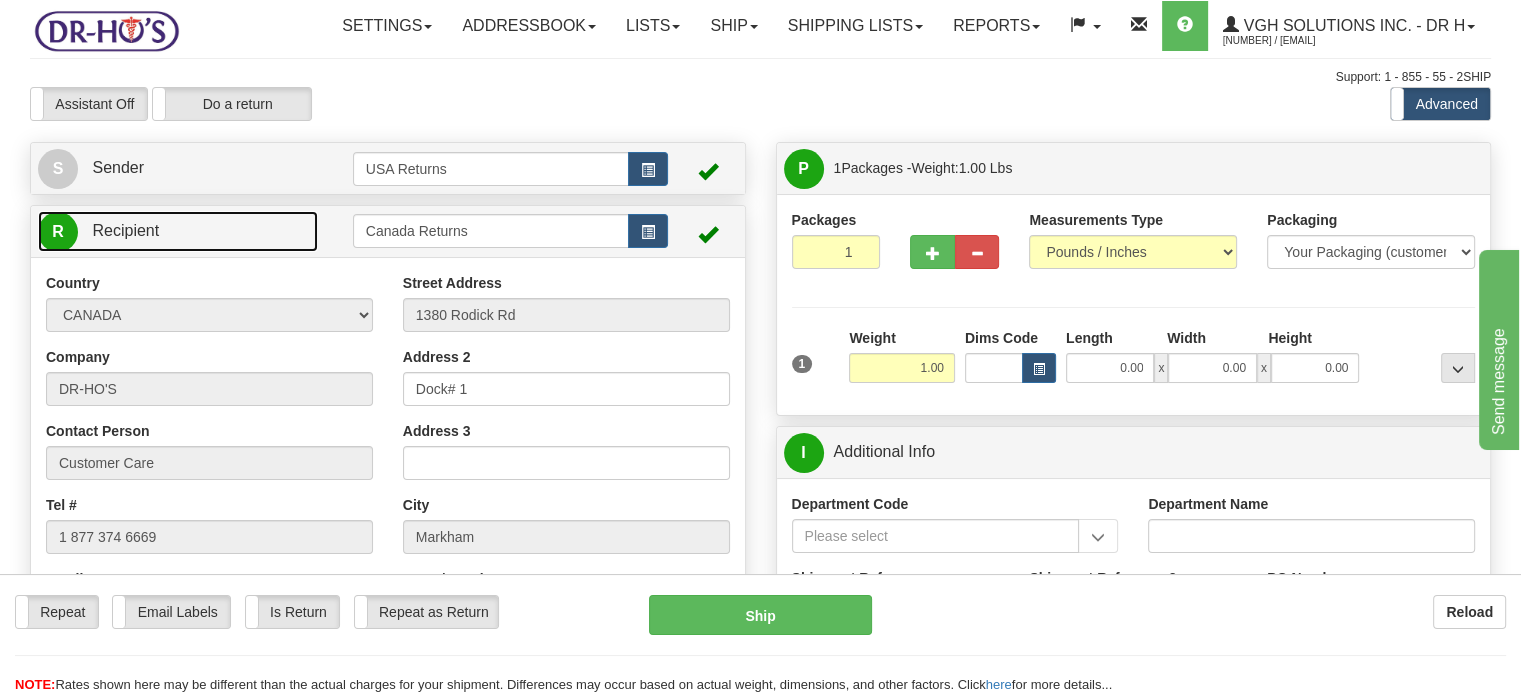click on "R
Recipient" at bounding box center [178, 231] 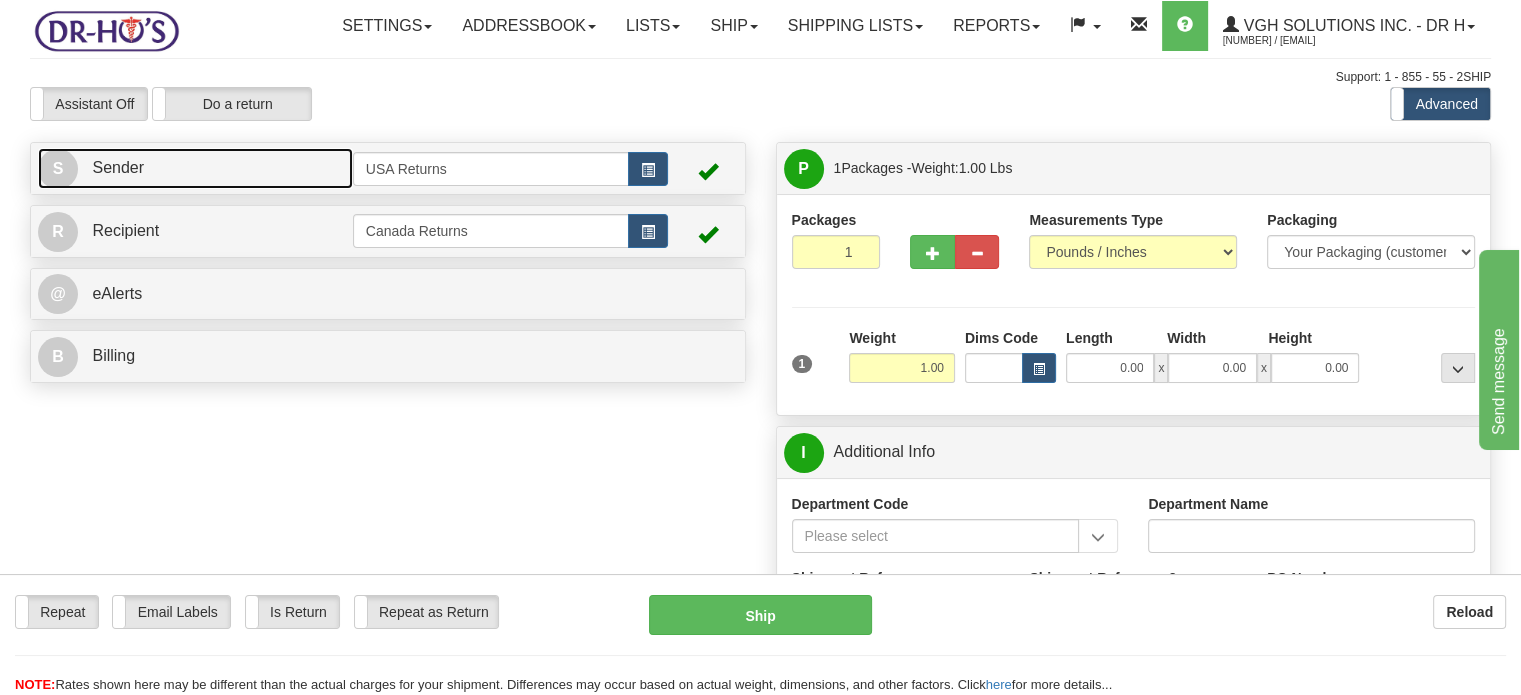 click on "S
Sender" at bounding box center [195, 168] 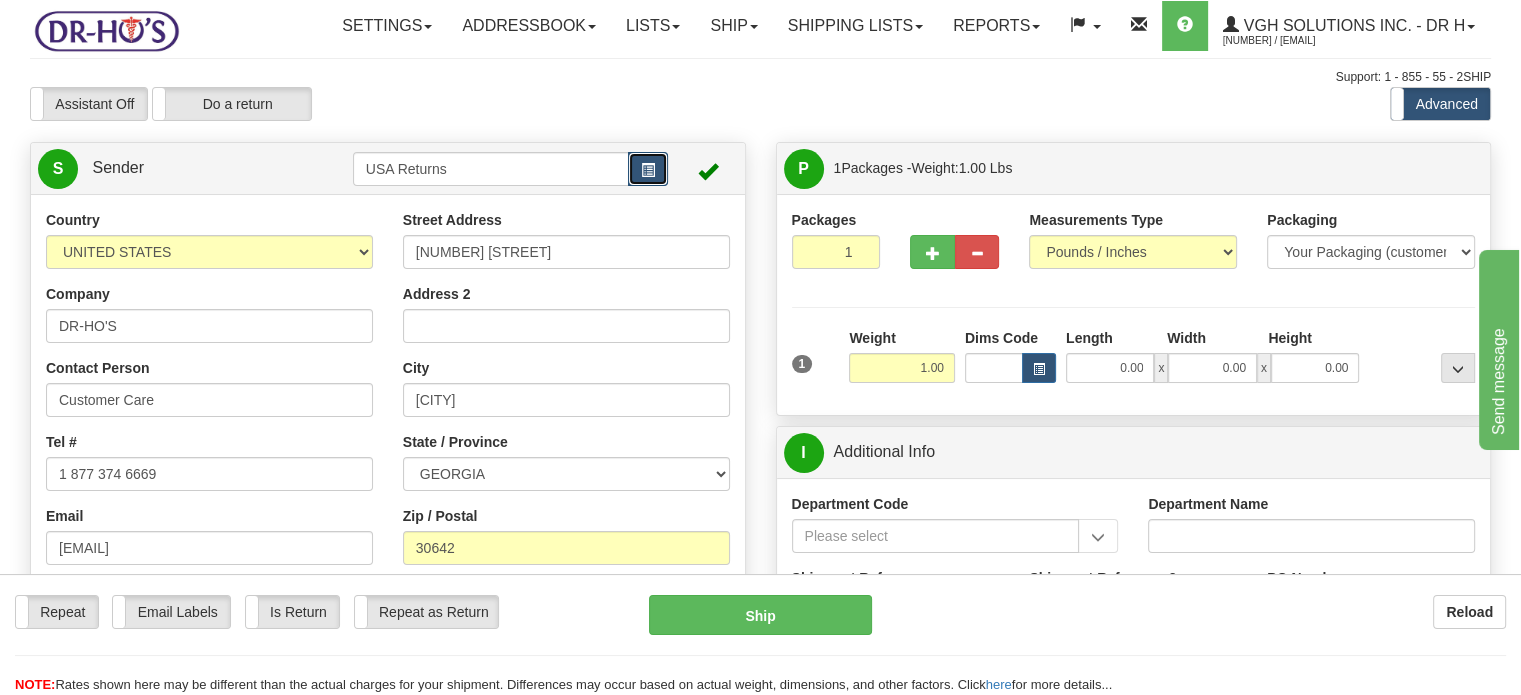 click at bounding box center [648, 170] 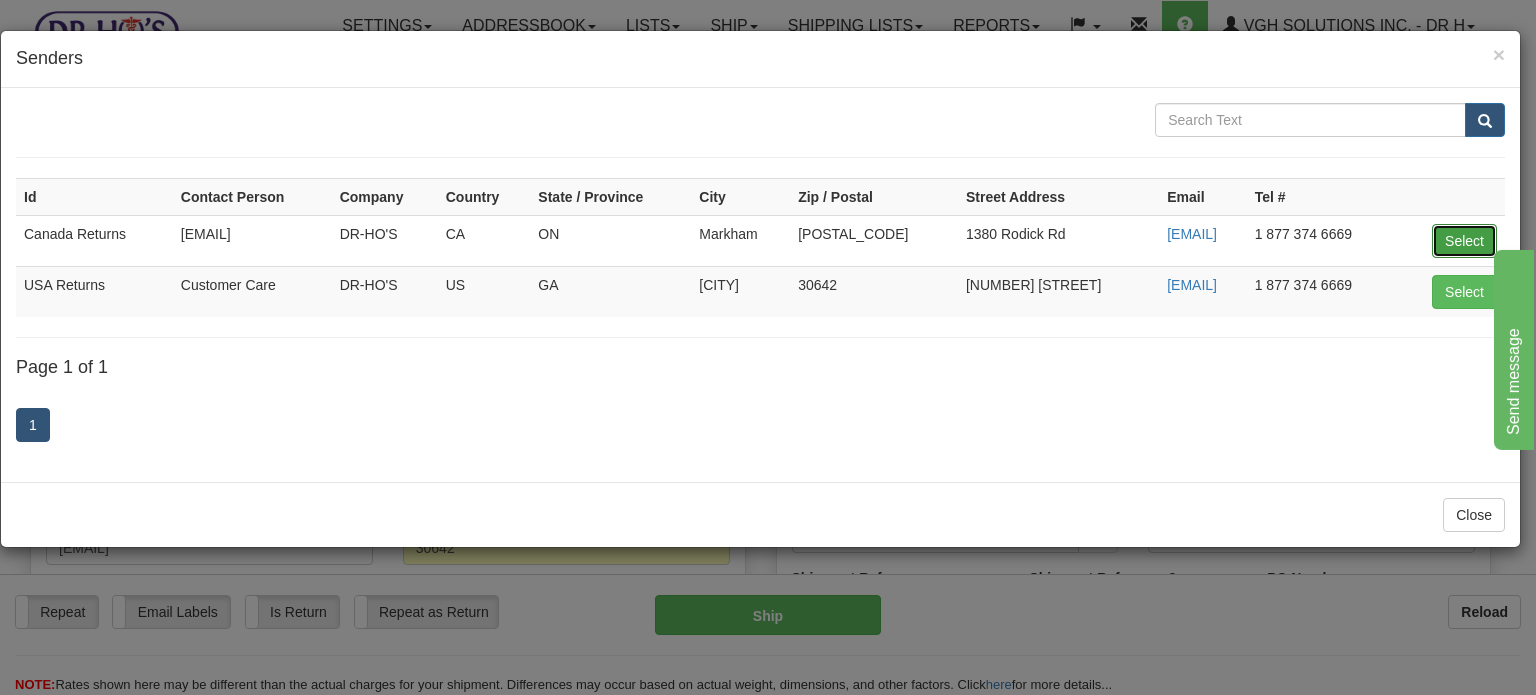 click on "Select" at bounding box center (1464, 241) 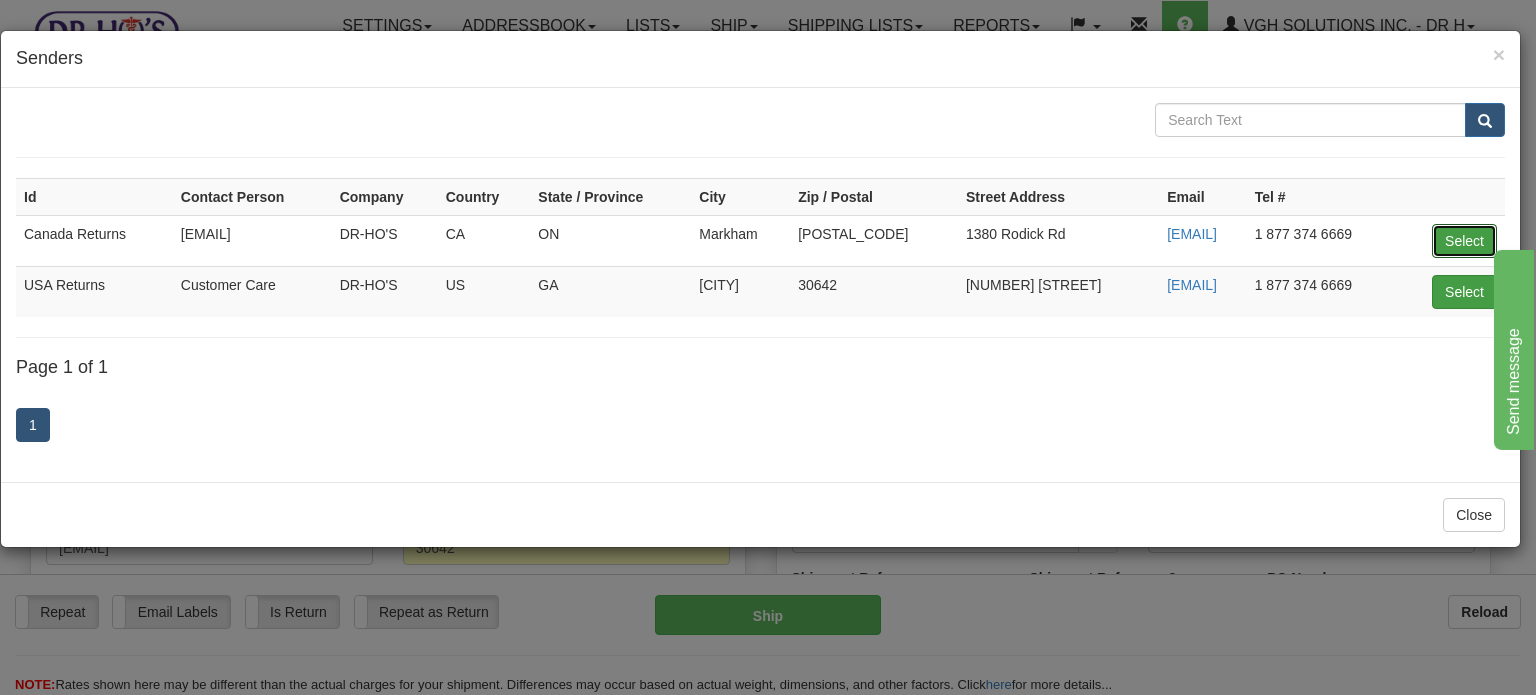 type on "Canada Returns" 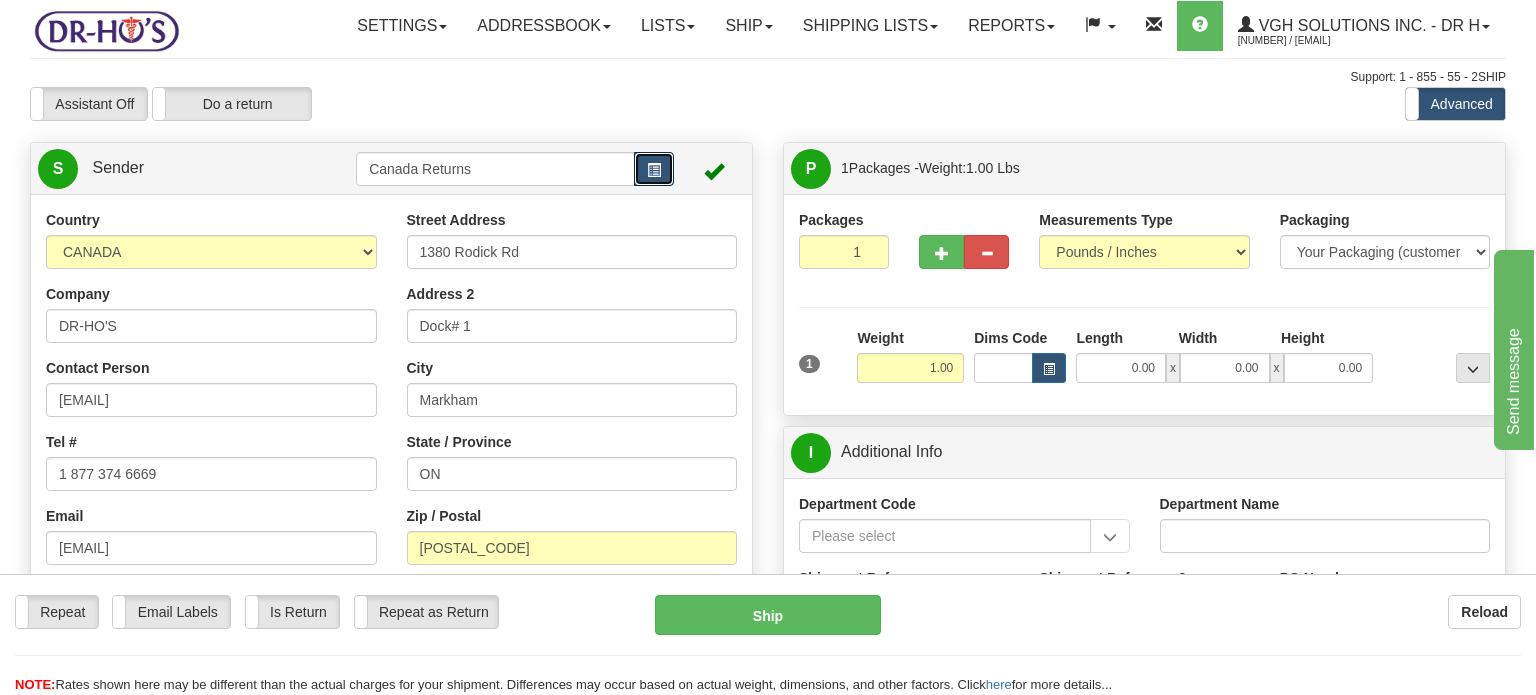 select on "0" 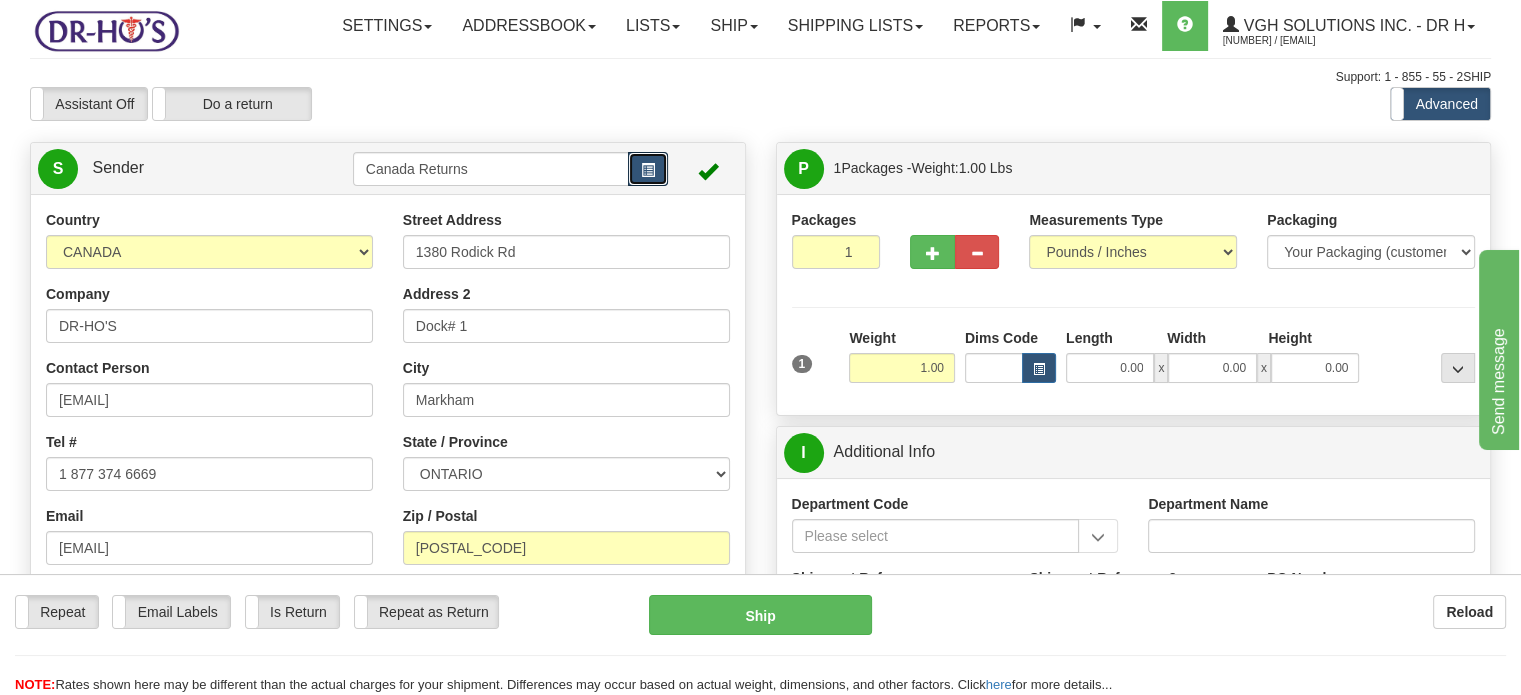 scroll, scrollTop: 100, scrollLeft: 0, axis: vertical 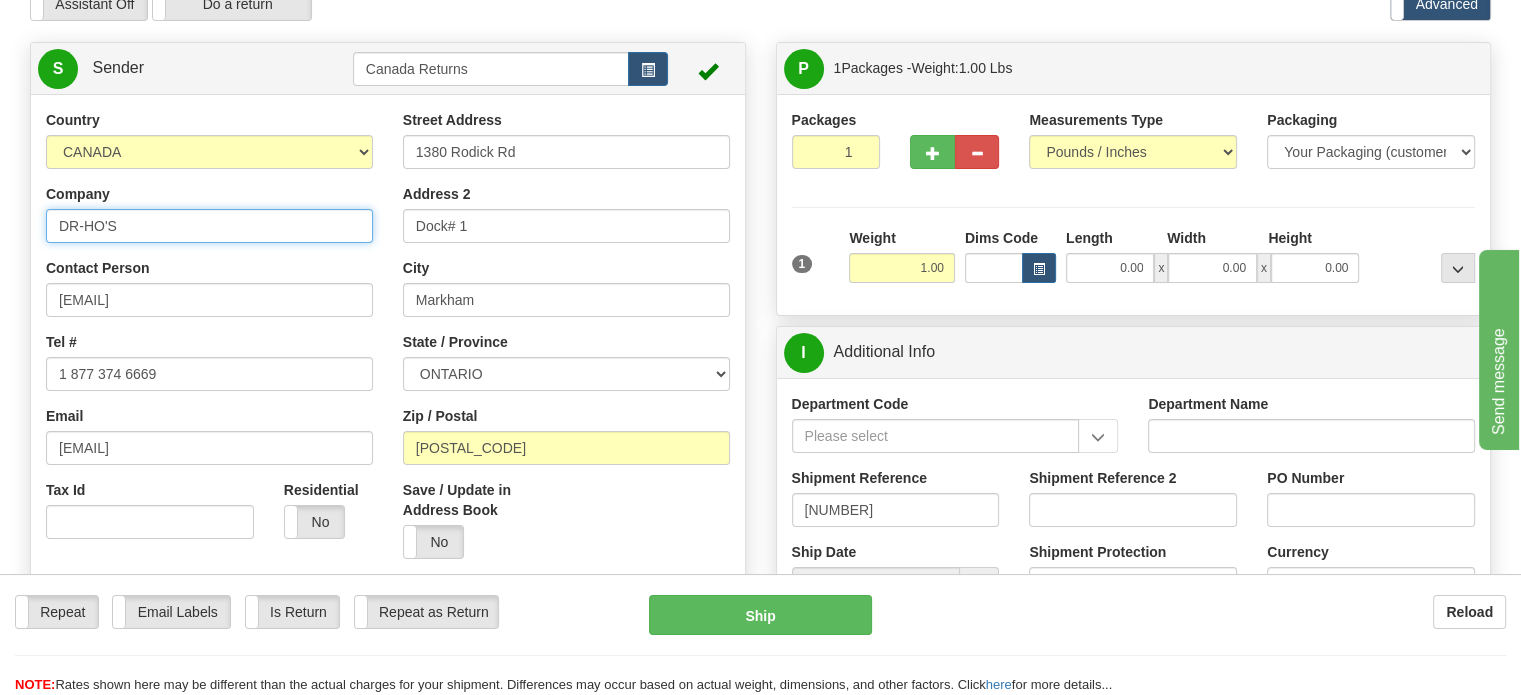 drag, startPoint x: 88, startPoint y: 39, endPoint x: 245, endPoint y: 331, distance: 331.53128 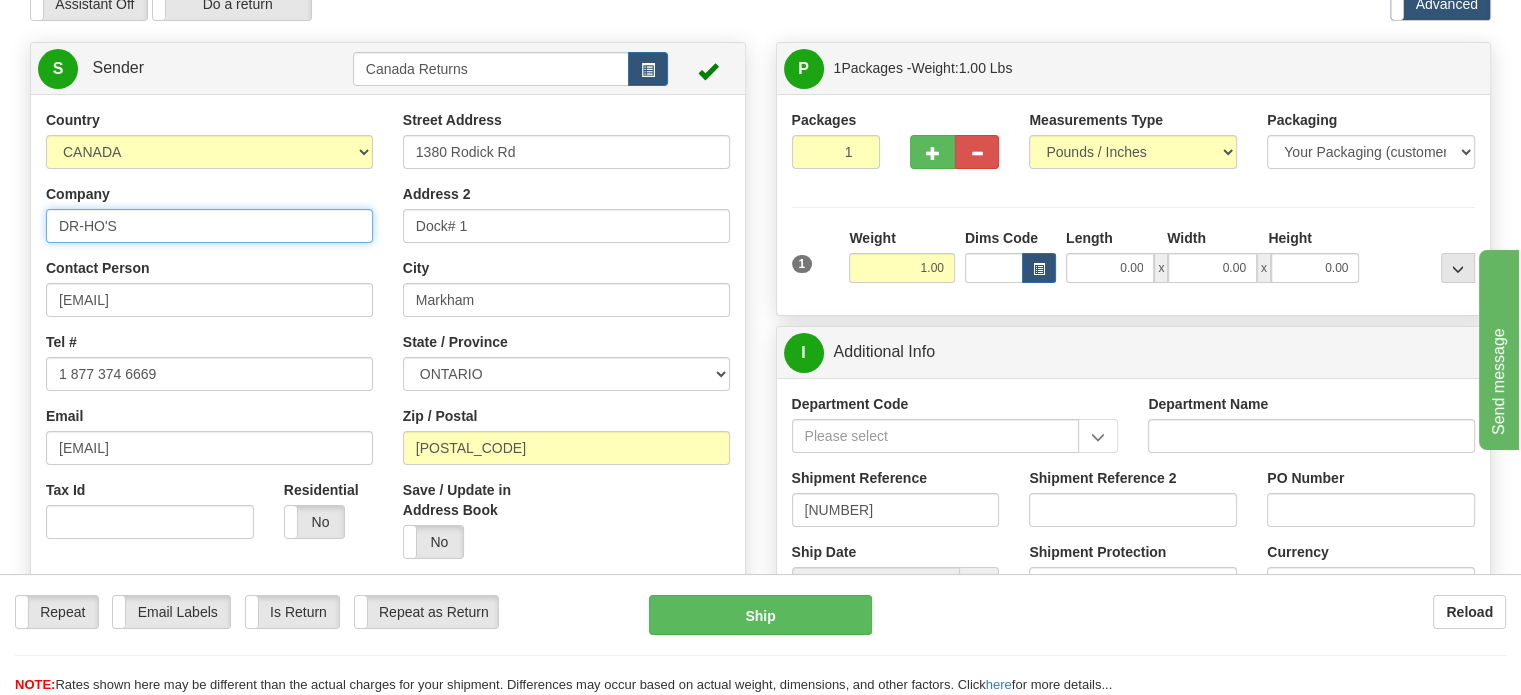 click on "DR-HO'S" at bounding box center (209, 226) 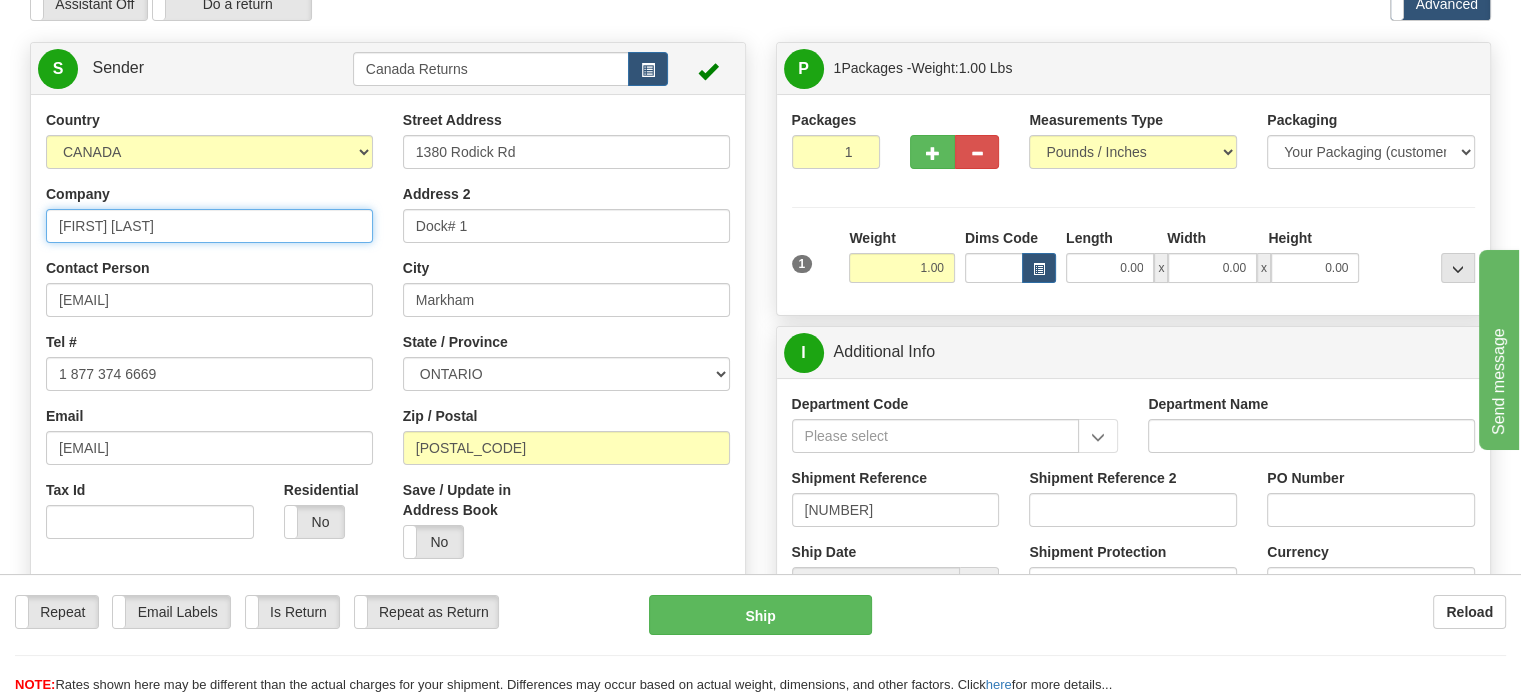 type on "[FIRST] [LAST]" 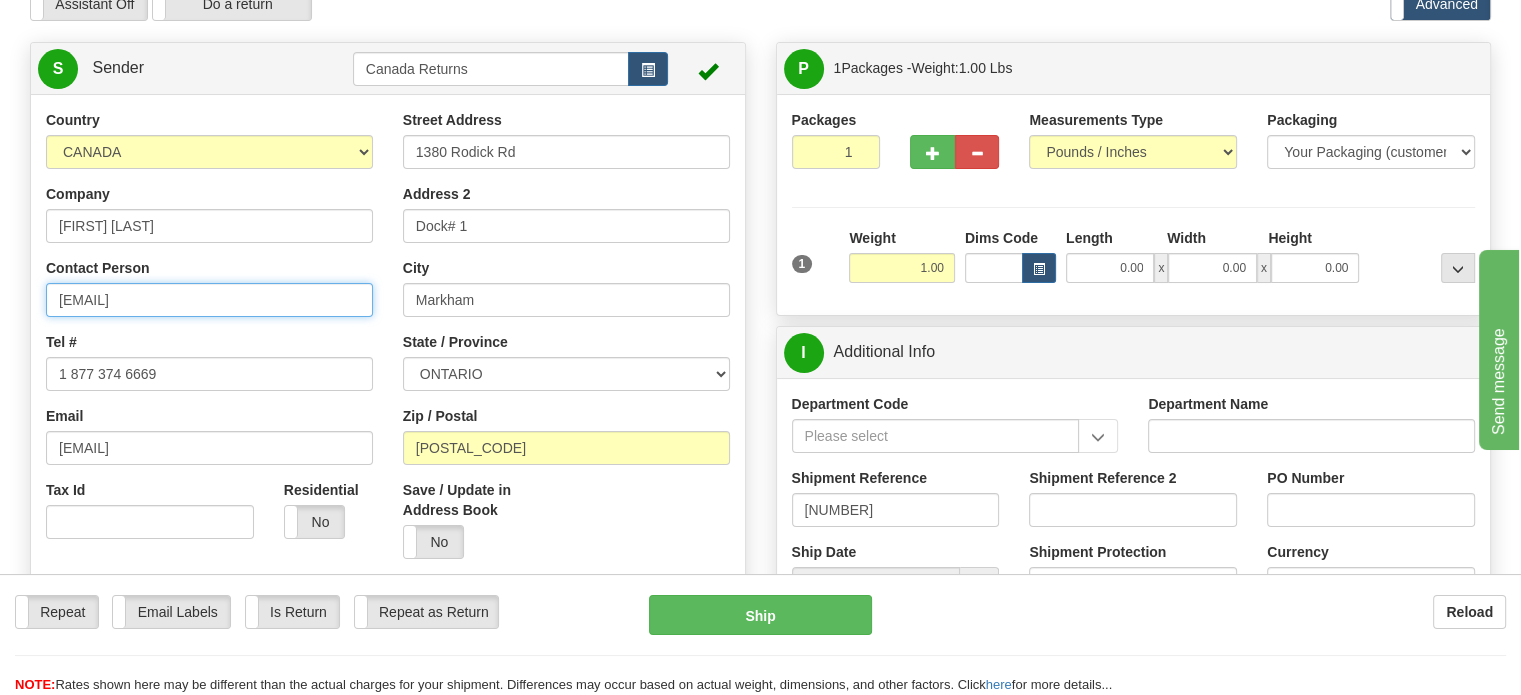 click on "[EMAIL]" at bounding box center [209, 300] 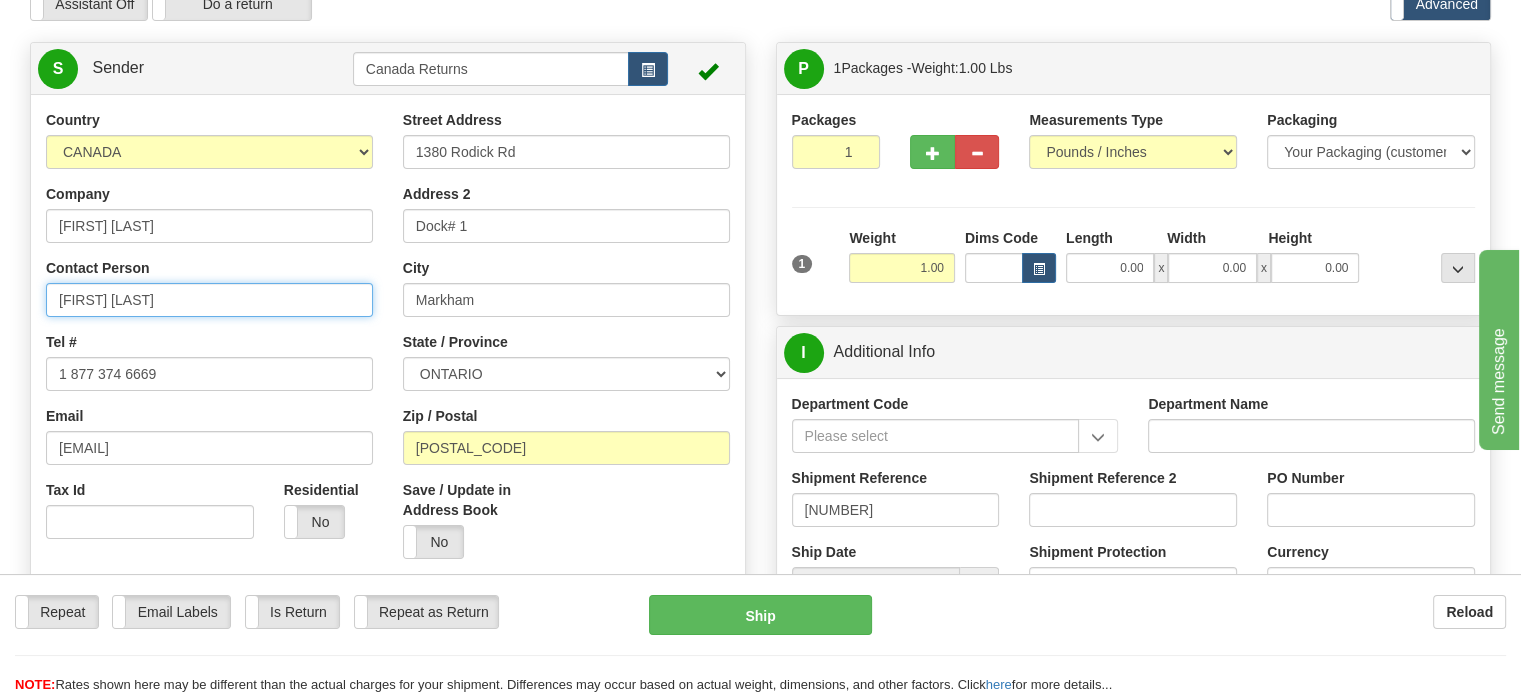 type on "[FIRST] [LAST]" 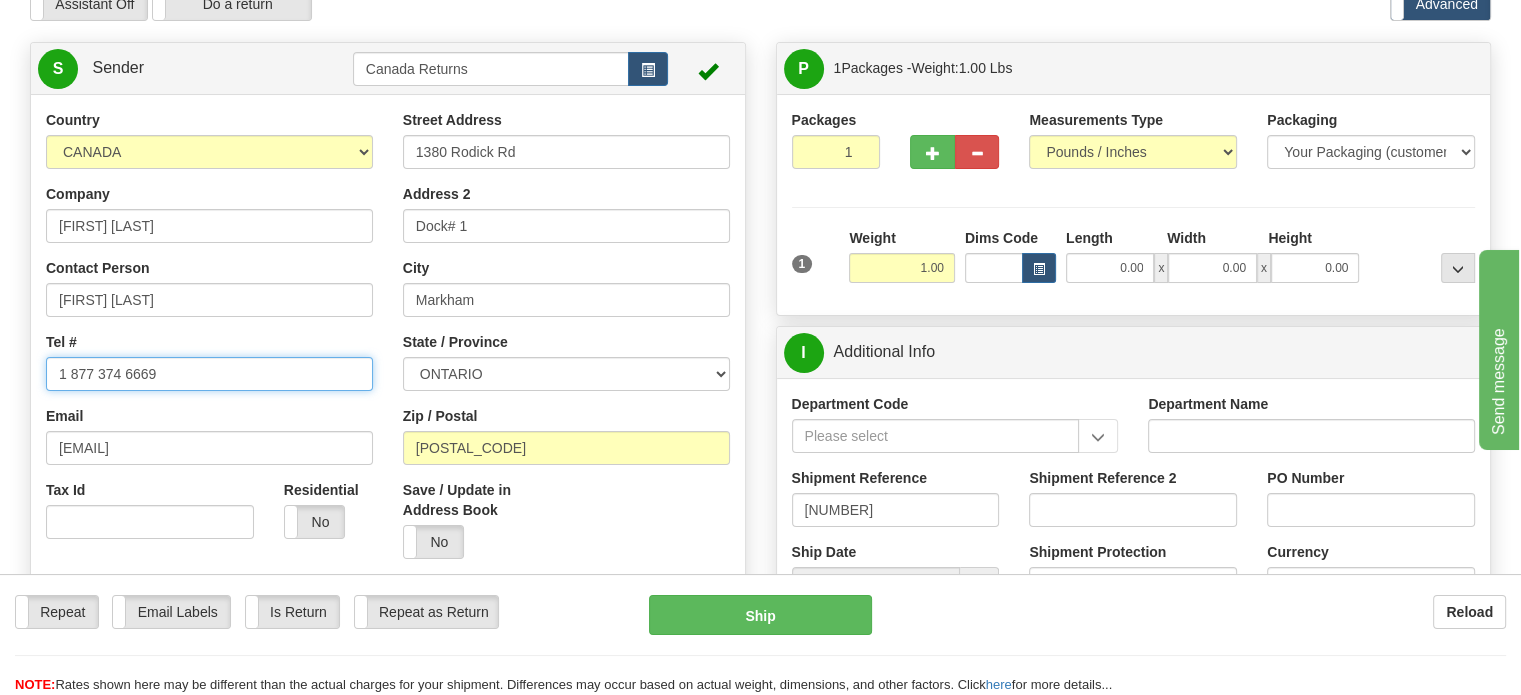 click on "1 877 374 6669" at bounding box center (209, 374) 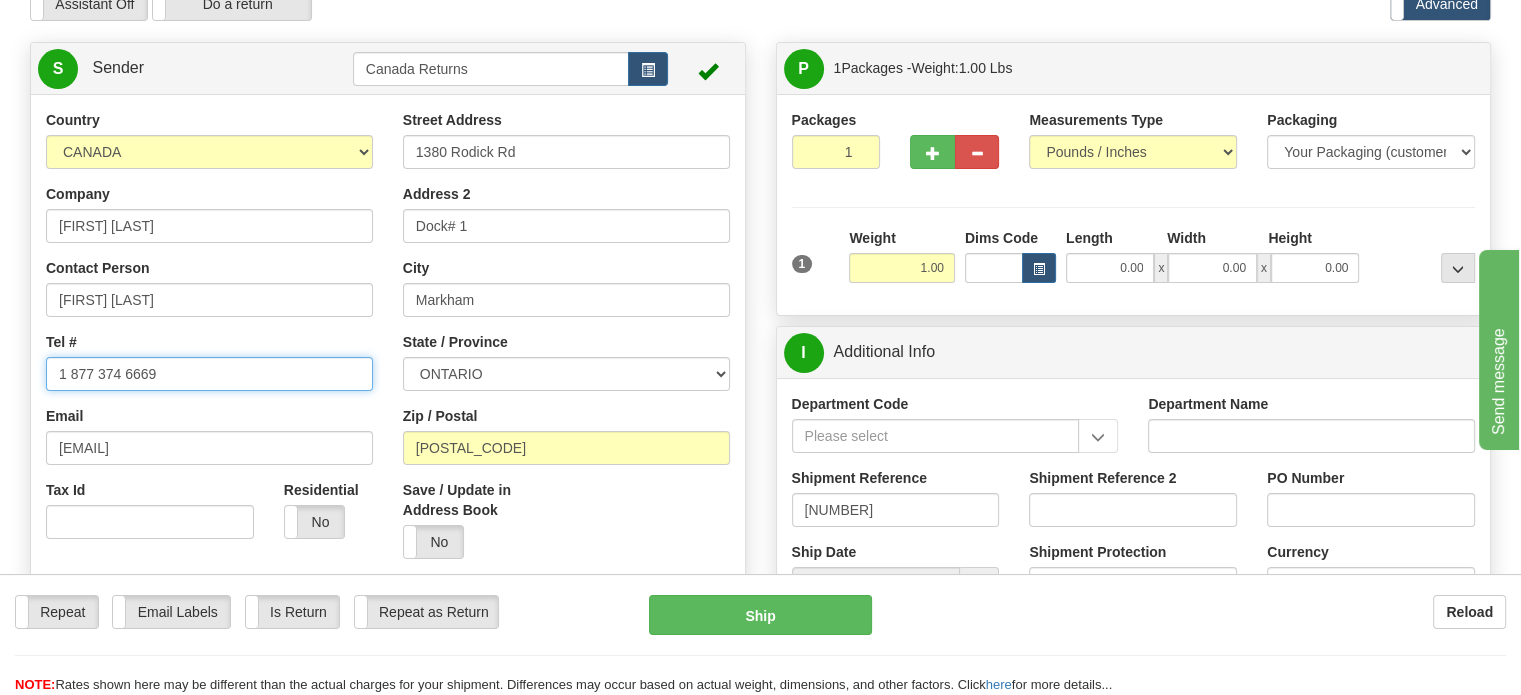 paste on "[NUMBER]" 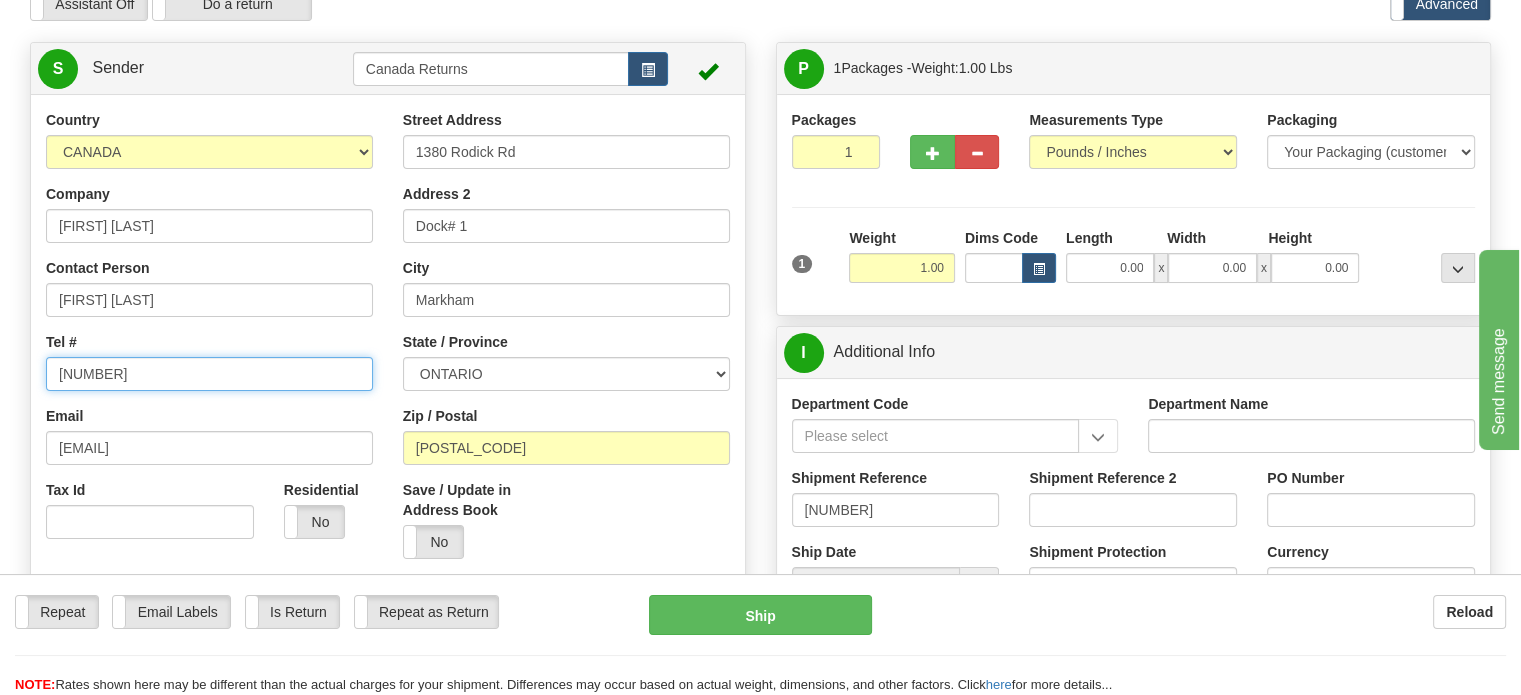 type on "[NUMBER]" 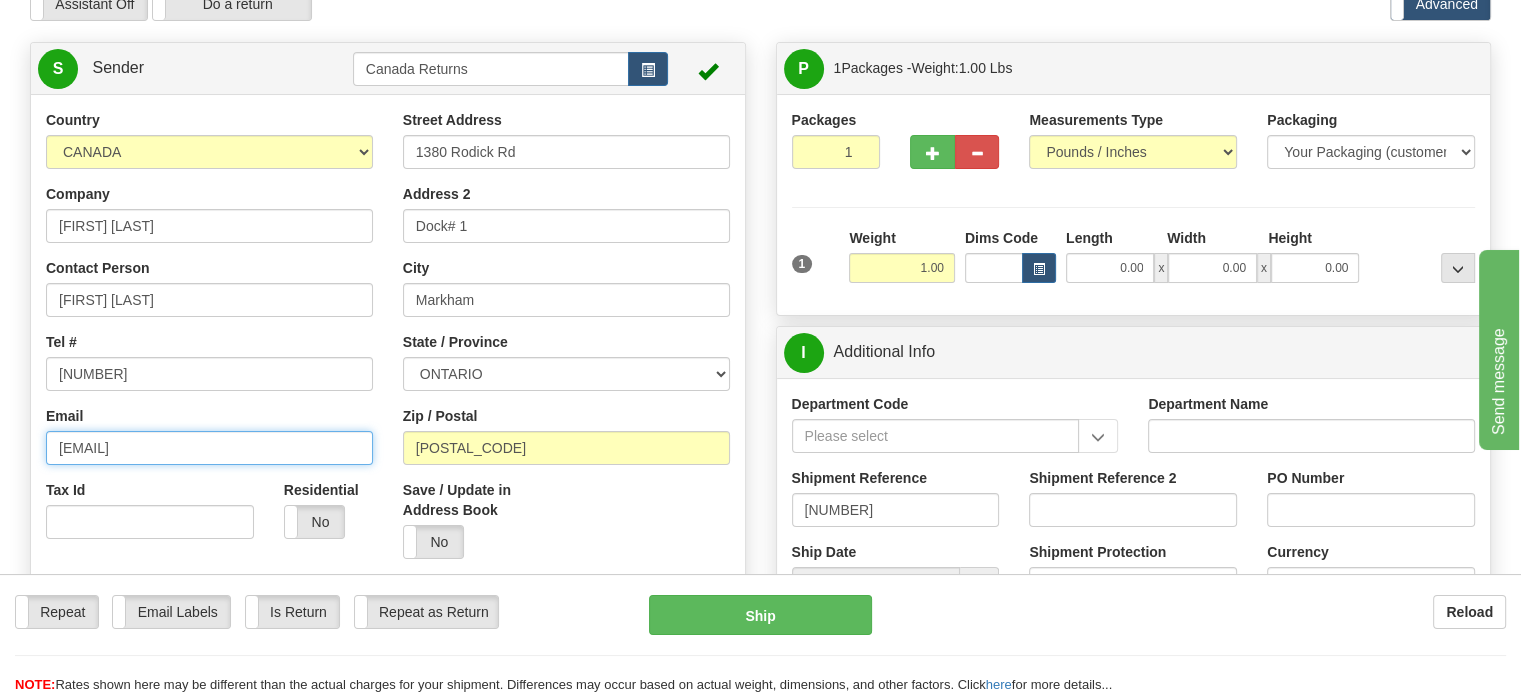 drag, startPoint x: 224, startPoint y: 488, endPoint x: 0, endPoint y: 475, distance: 224.37692 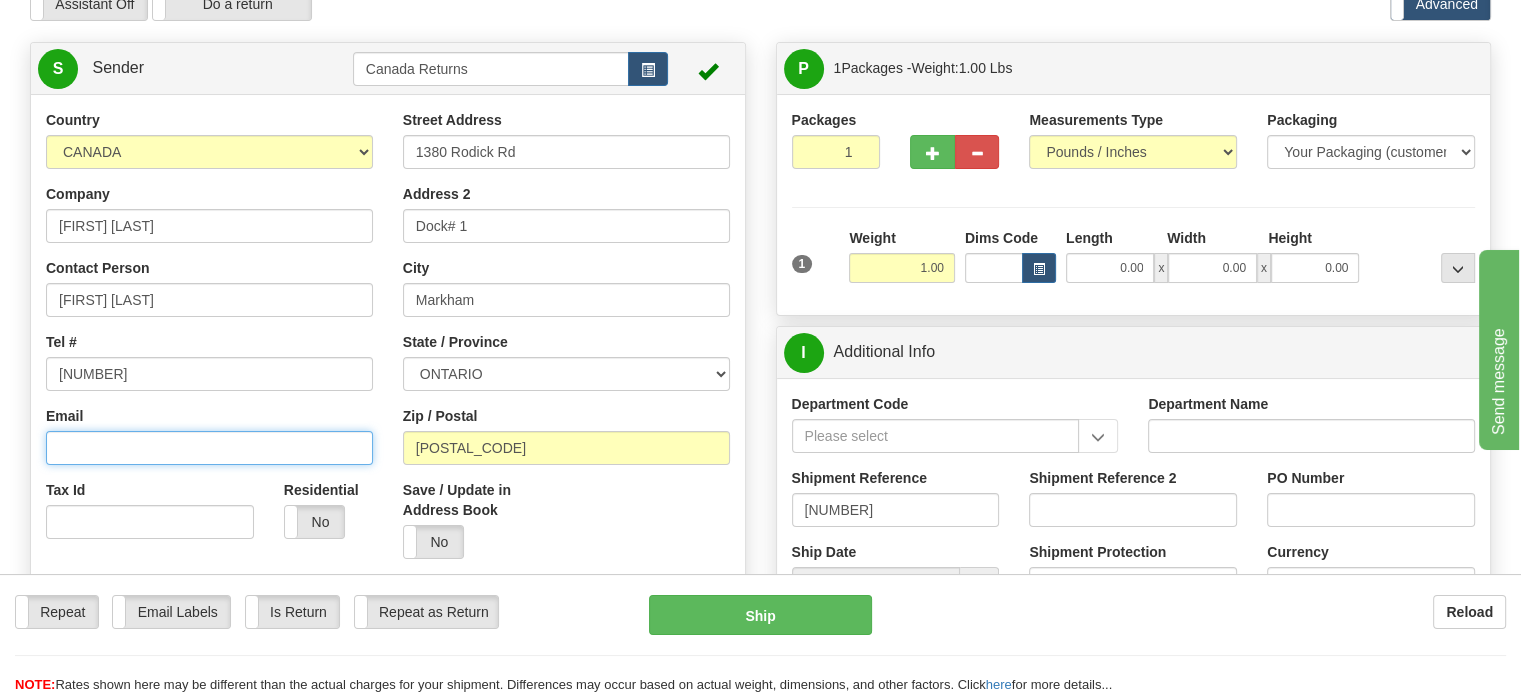 type 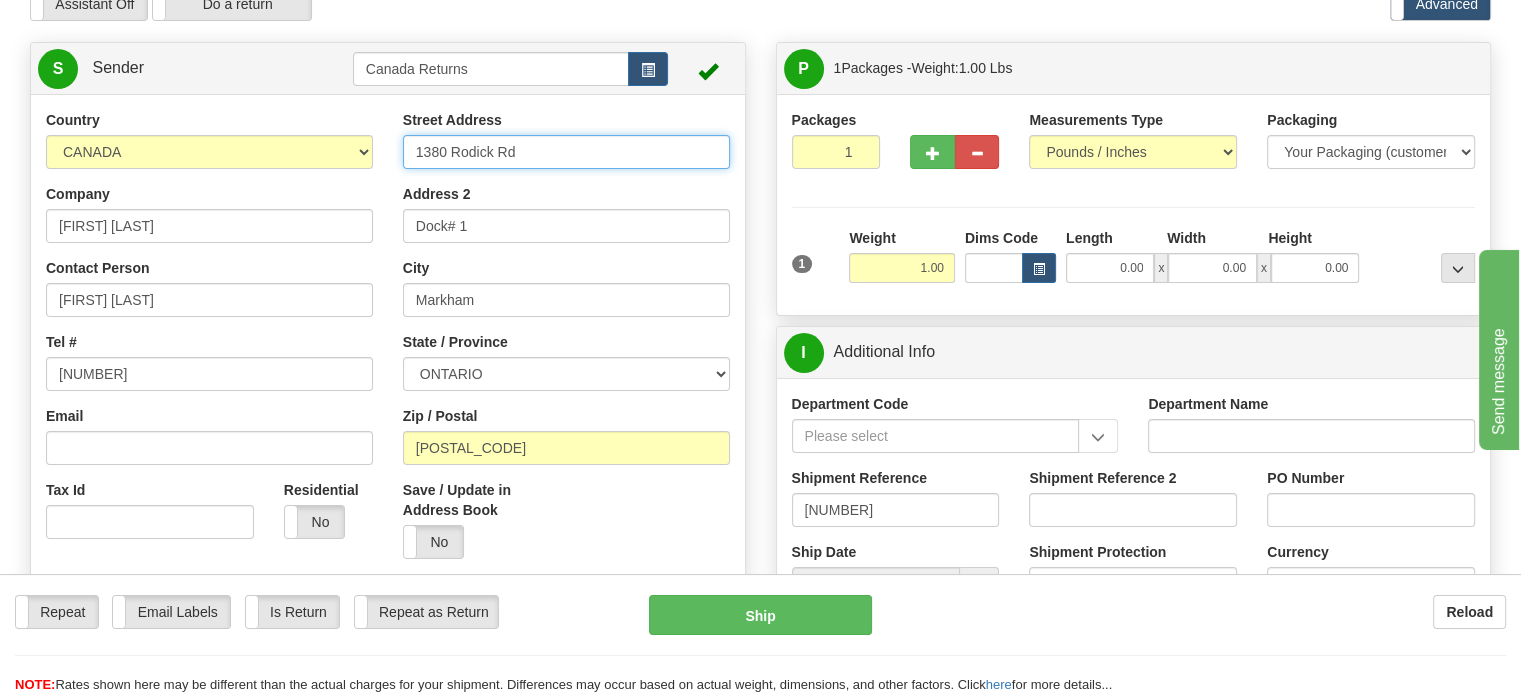 click on "1380 Rodick Rd" at bounding box center (566, 152) 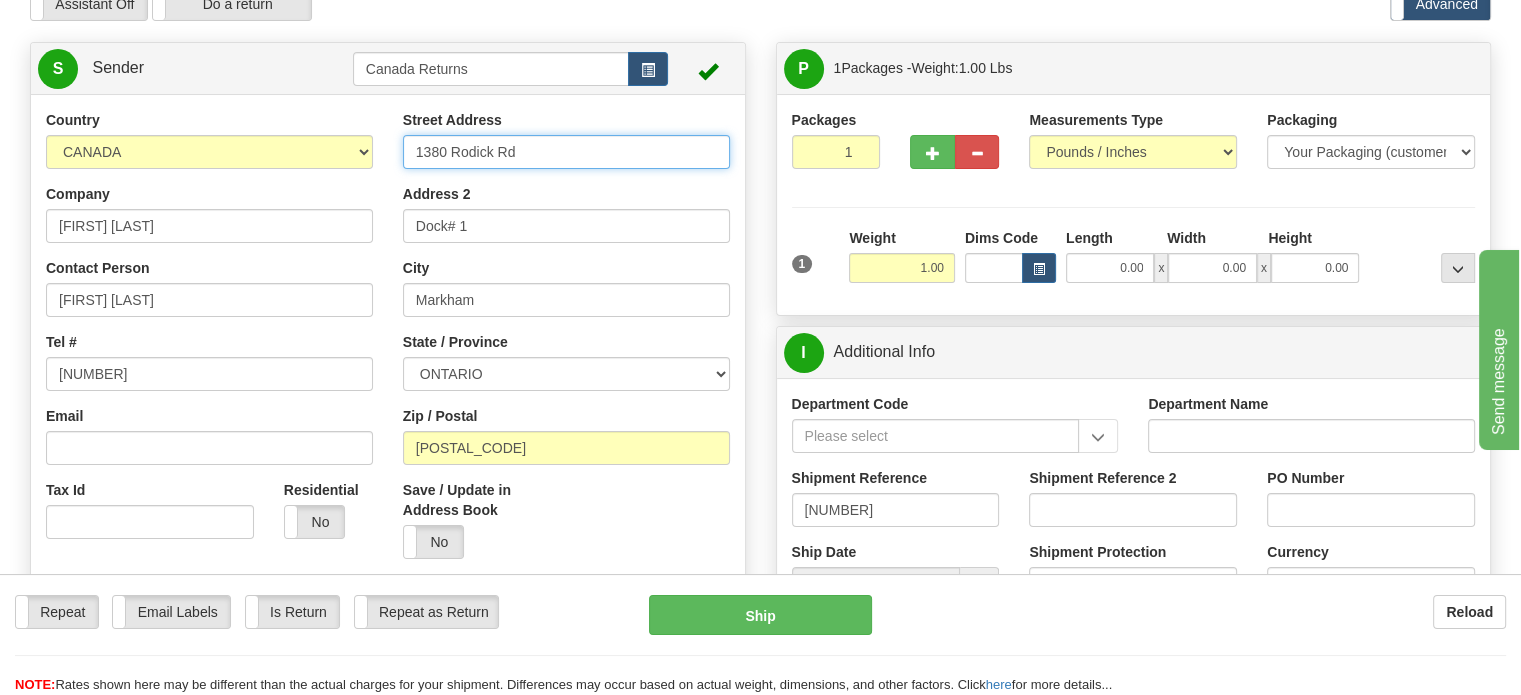 paste on "[NUMBER] [STREET]" 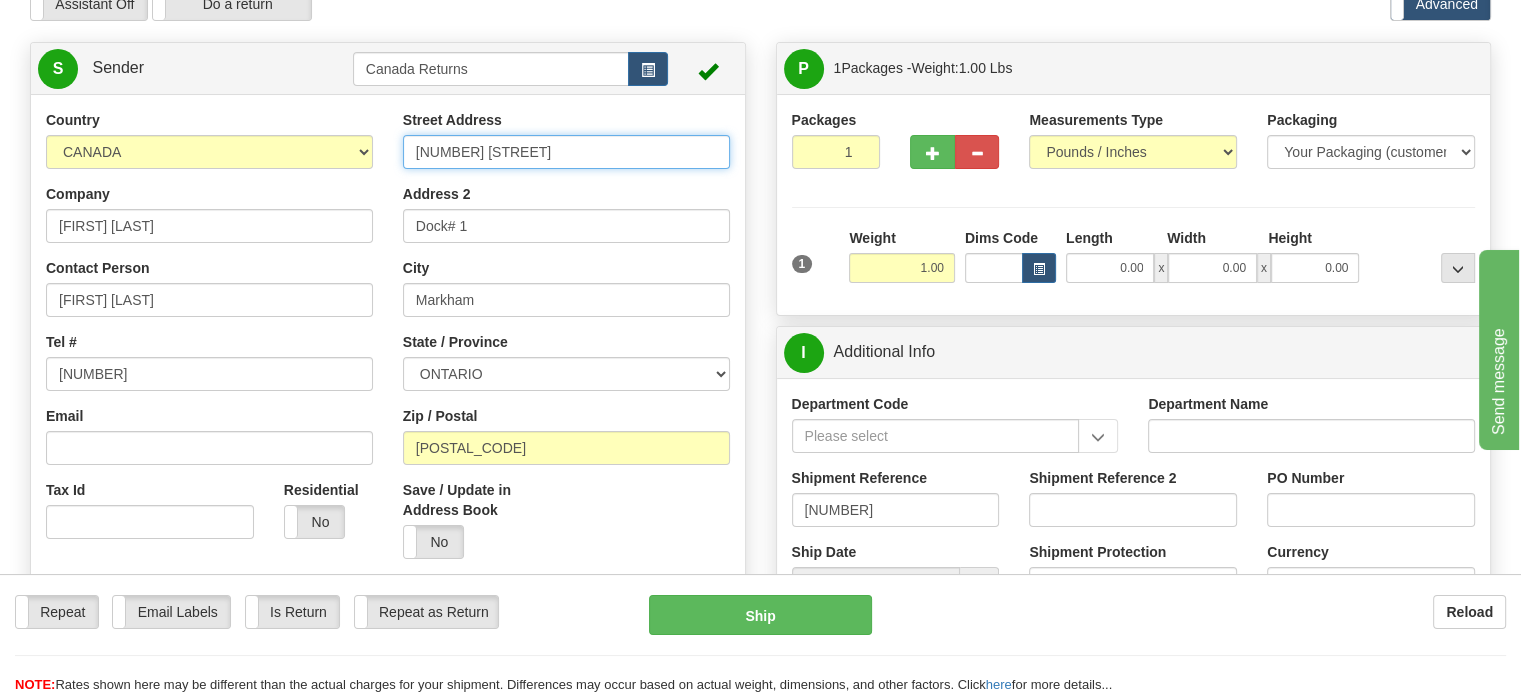 type on "[NUMBER] [STREET]" 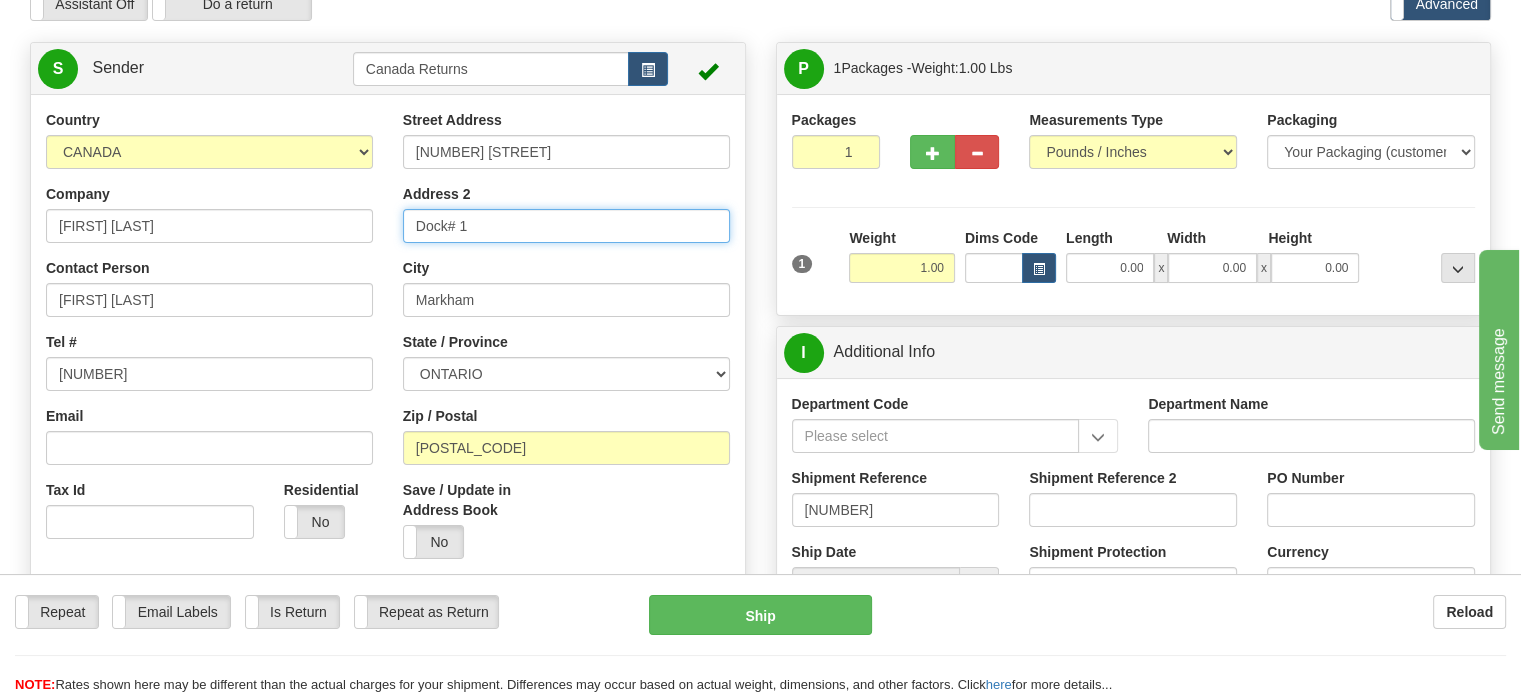 drag, startPoint x: 497, startPoint y: 266, endPoint x: 165, endPoint y: 263, distance: 332.01355 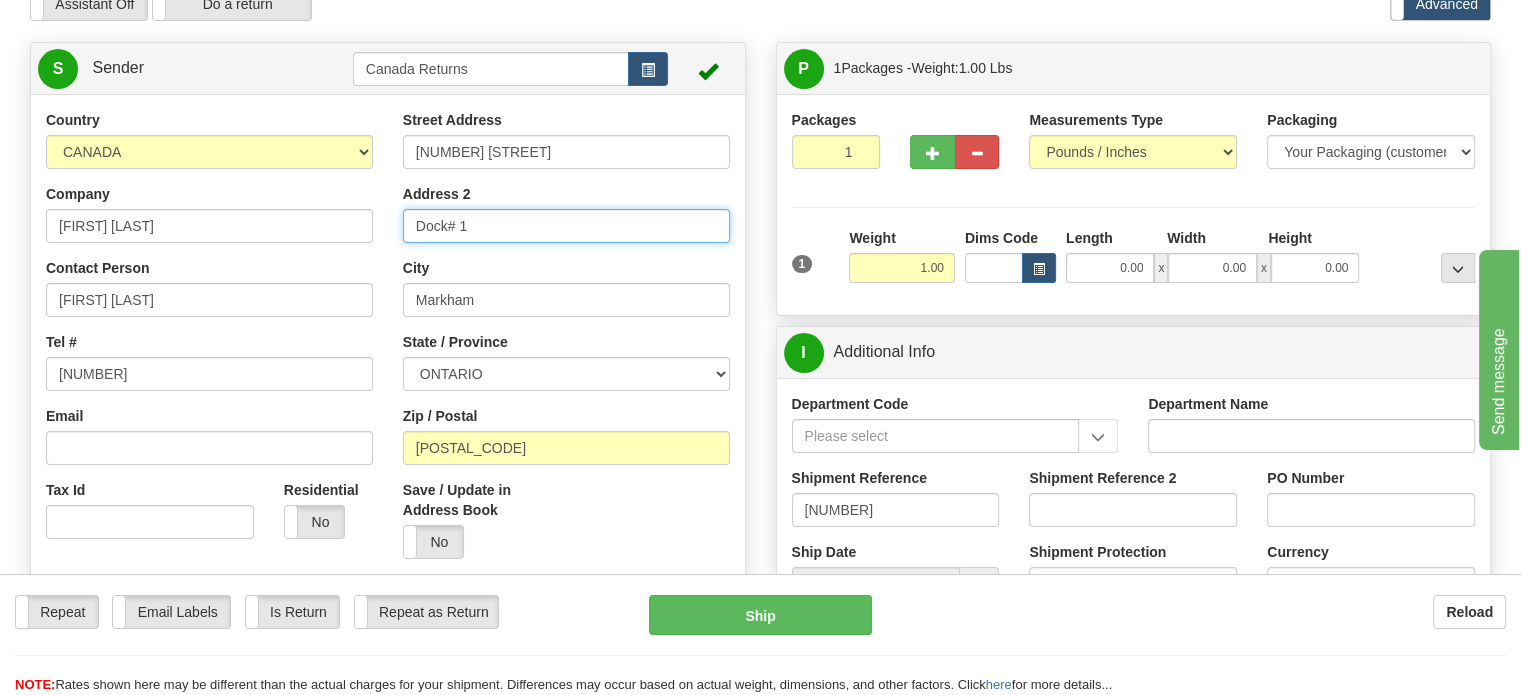 click on "Country
AFGHANISTAN
ALAND ISLANDS
ALBANIA
ALGERIA
AMERICAN SAMOA
ANDORRA
ANGOLA
ANGUILLA
ANTIGUA AND BARBUDA
ARGENTINA
ARMENIA
ARUBA
AUSTRALIA
AUSTRIA
AZERBAIJAN
AZORES
BAHAMAS
BAHRAIN
BANGLADESH
BARBADOS
BELARUS
BELGIUM
BELIZE
BENIN
BERMUDA
BHUTAN
BOLIVIA
BONAIRE, SAINT EUSTATIUS AND SABA
BOSNIA
BOTSWANA
BOUVET ISLAND
BRAZIL
BRITISH INDIAN OCEAN TERRITORY
BRITISH VIRGIN ISLANDS
BRUNEI
BULGARIA
BURKINA FASO
BURUNDI
CAMBODIA
CAMEROON
CANADA
CANARY ISLANDS
CAPE VERDE
CAYMAN ISLANDS
CENTRAL AFRICAN REPUBLIC
CHAD
CHILE
CHINA
CHRISTMAS ISLAND
COCOS (KEELING) ISLANDS
COLOMBIA
COMOROS
CONGO
CONGO, DEMOCRATIC REPUBLIC OF
COOK ISLANDS
COSTA RICA
CROATIA
CURAÇAO
CYPRUS
CZECH REPUBLIC
DENMARK
DJIBOUTI
DOMINICA
DOMINICAN REPUBLIC
EAST TIMOR
ECUADOR
EGYPT
EL SALVADOR
EQUATORIAL GUINEA
ERITREA
ESTONIA
ETHIOPIA" at bounding box center (388, 387) 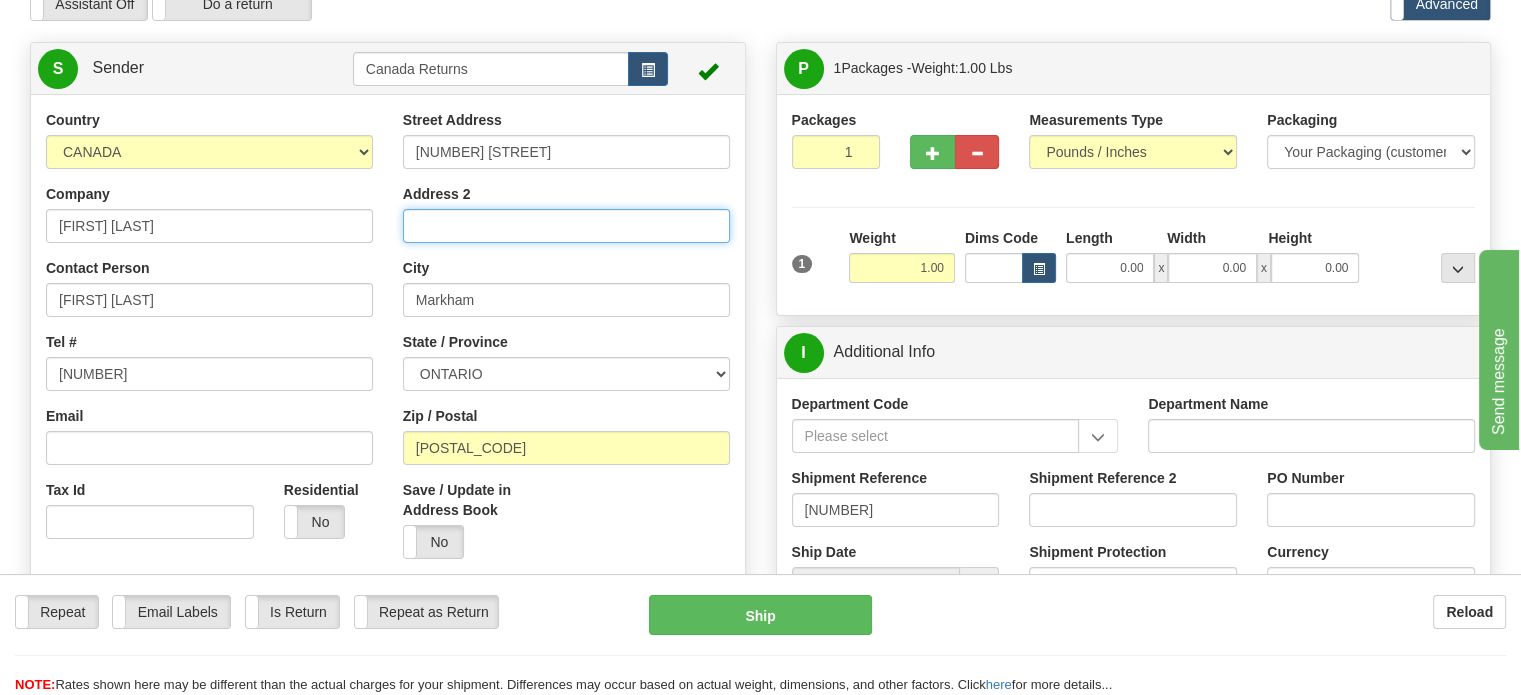 type 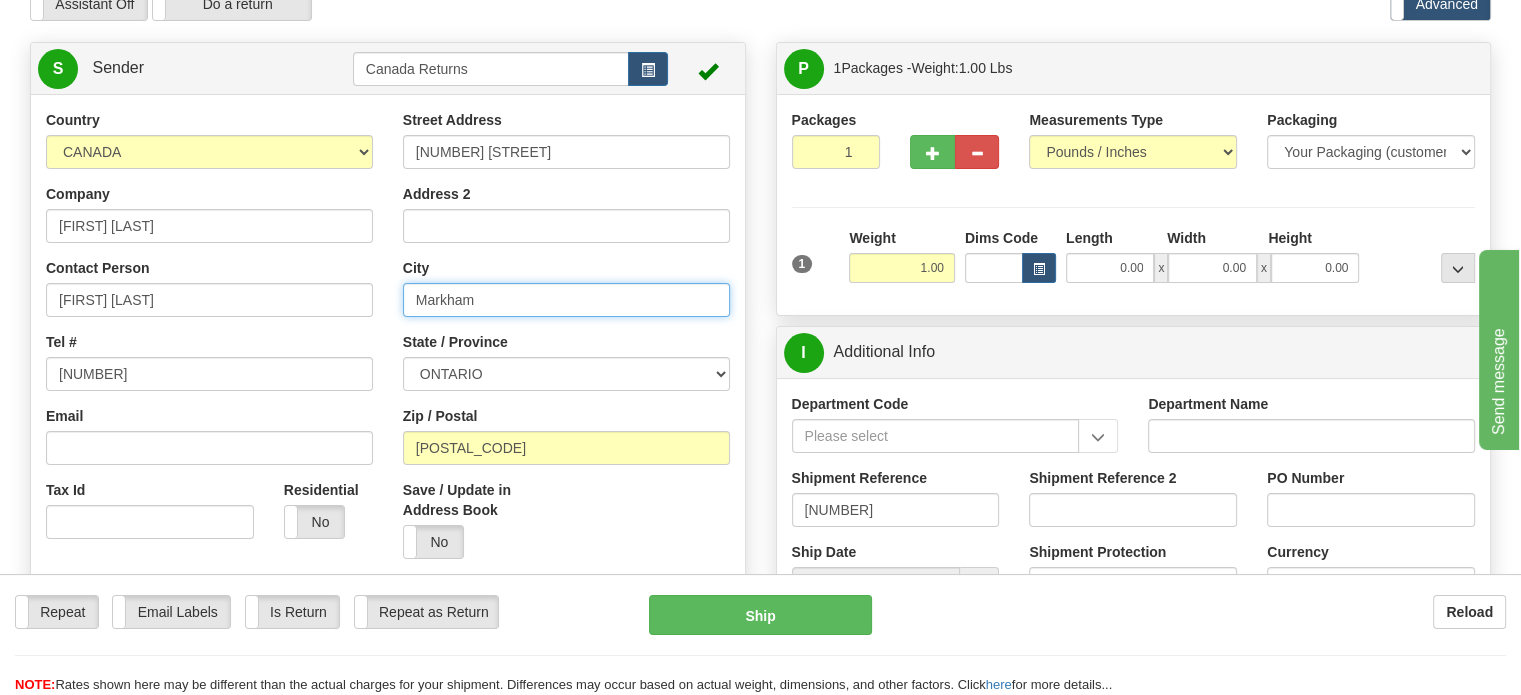 click on "Markham" at bounding box center [566, 300] 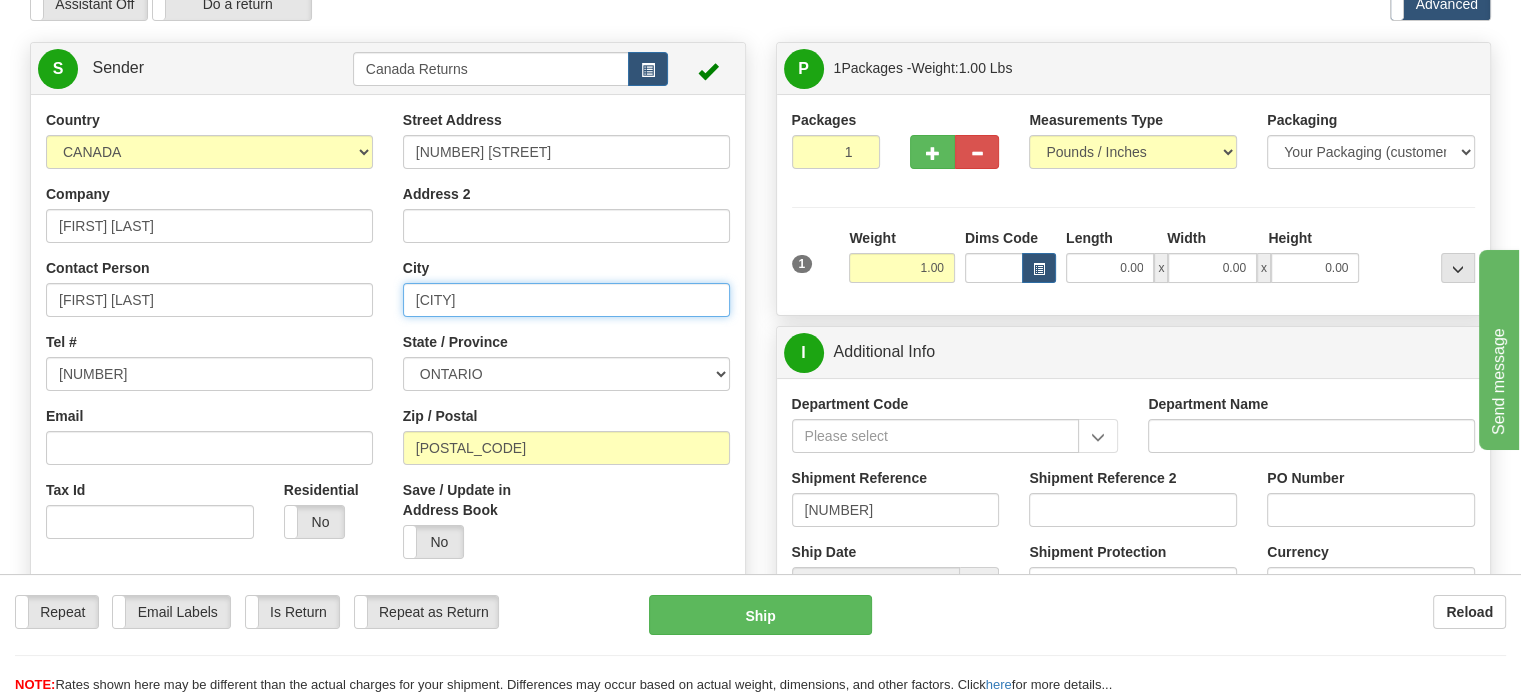 type on "[CITY]" 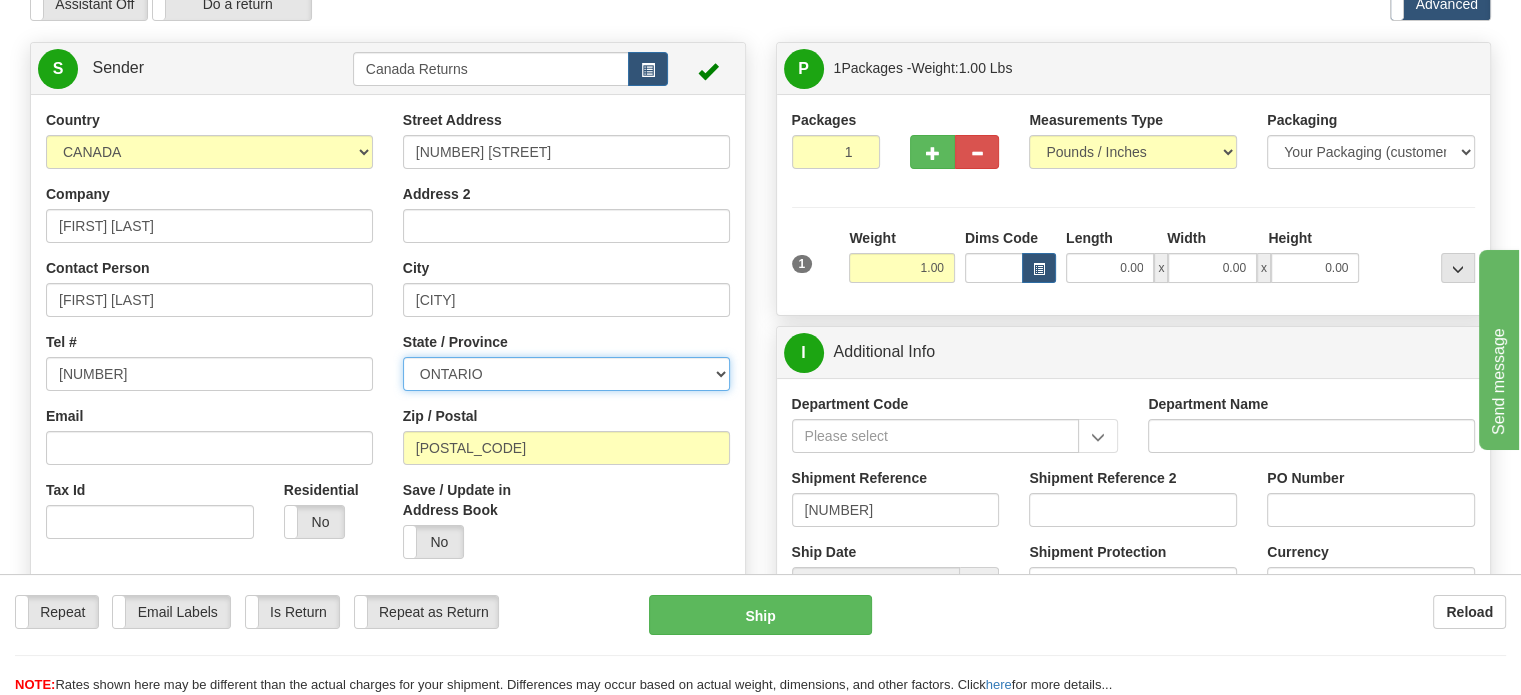 click on "ALBERTA BRITISH COLUMBIA MANITOBA NEW BRUNSWICK NEWFOUNDLAND NOVA SCOTIA NUNAVUT NW TERRITORIES ONTARIO PRINCE EDWARD ISLAND QUEBEC SASKATCHEWAN YUKON TERRITORY" at bounding box center [566, 374] 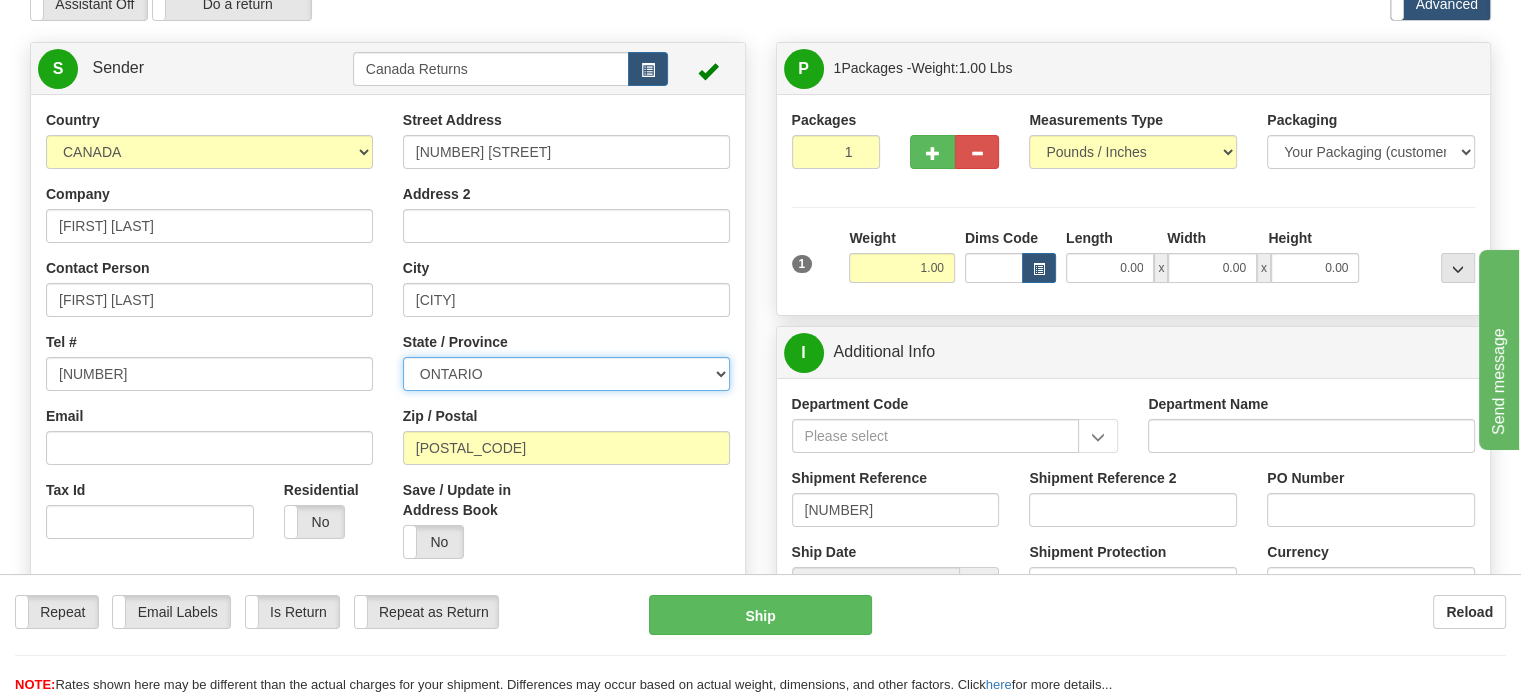 select on "[STATE]" 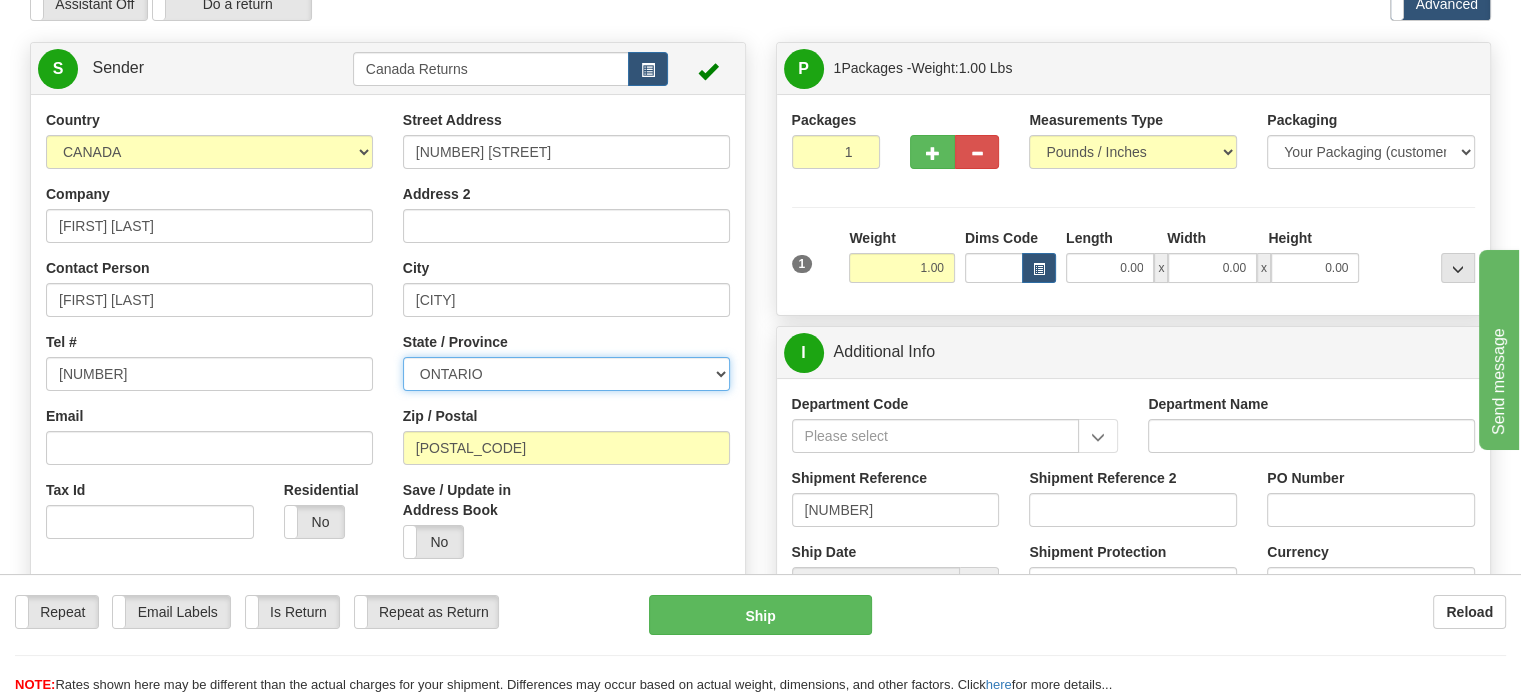 click on "ALBERTA BRITISH COLUMBIA MANITOBA NEW BRUNSWICK NEWFOUNDLAND NOVA SCOTIA NUNAVUT NW TERRITORIES ONTARIO PRINCE EDWARD ISLAND QUEBEC SASKATCHEWAN YUKON TERRITORY" at bounding box center [566, 374] 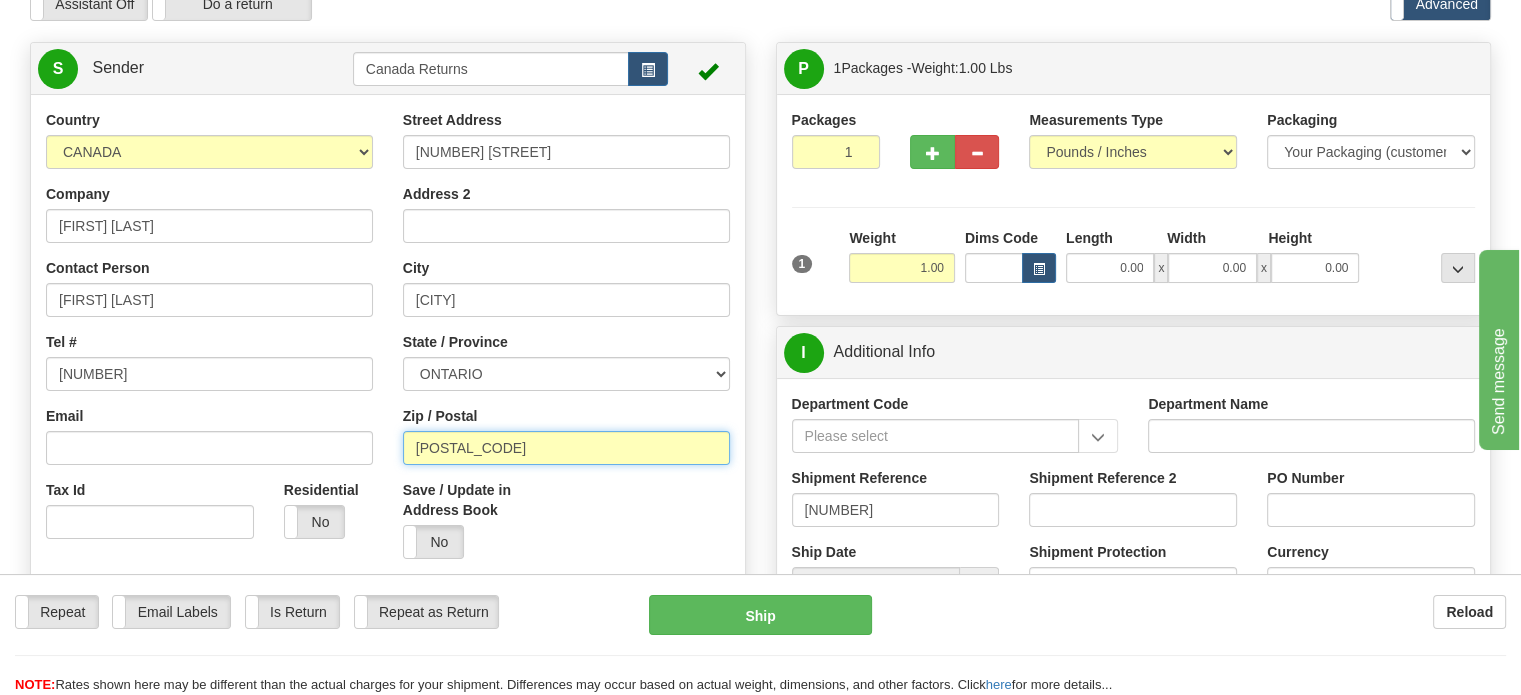 click on "[POSTAL_CODE]" at bounding box center (566, 448) 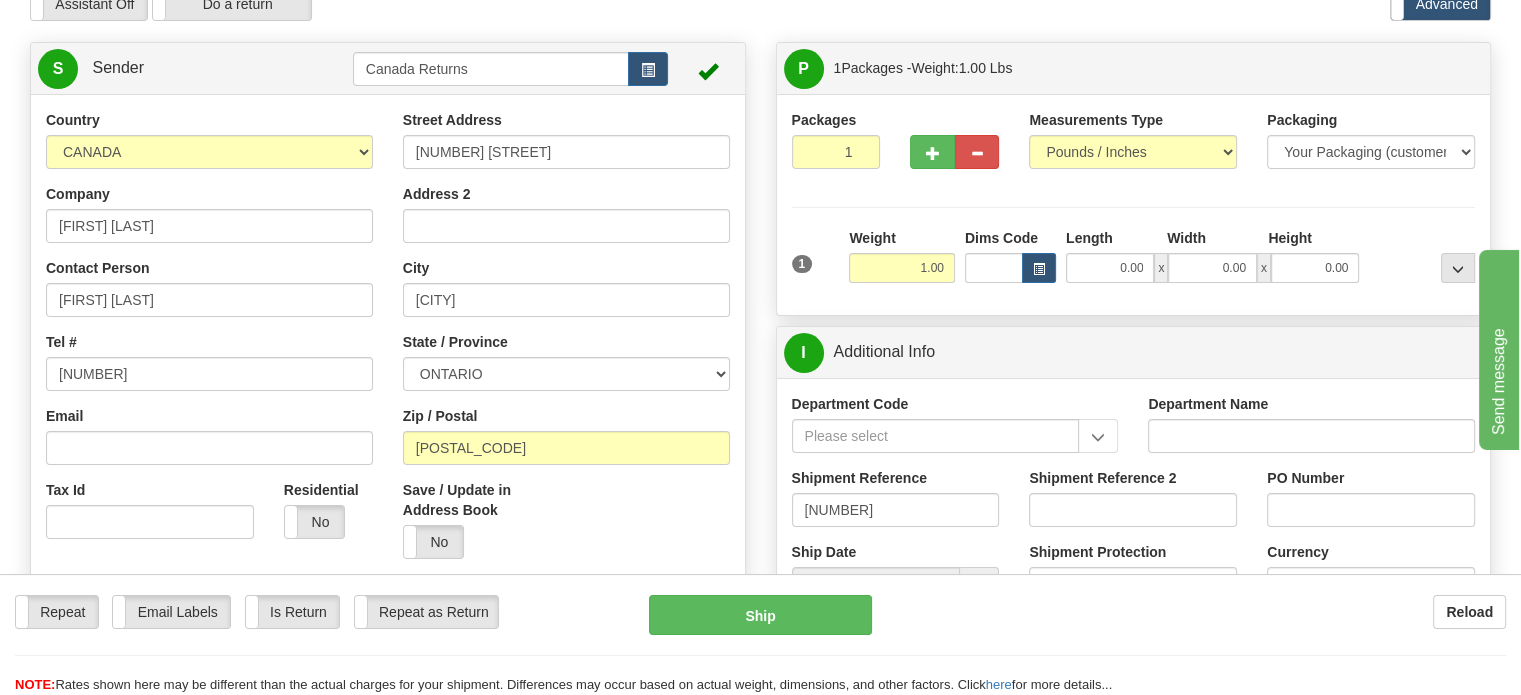 click on "P
Packages
1
Packages -
Weight:  1.00   Lbs
Shipment Level
Shipm.
Package Level
Pack.." at bounding box center [1134, 880] 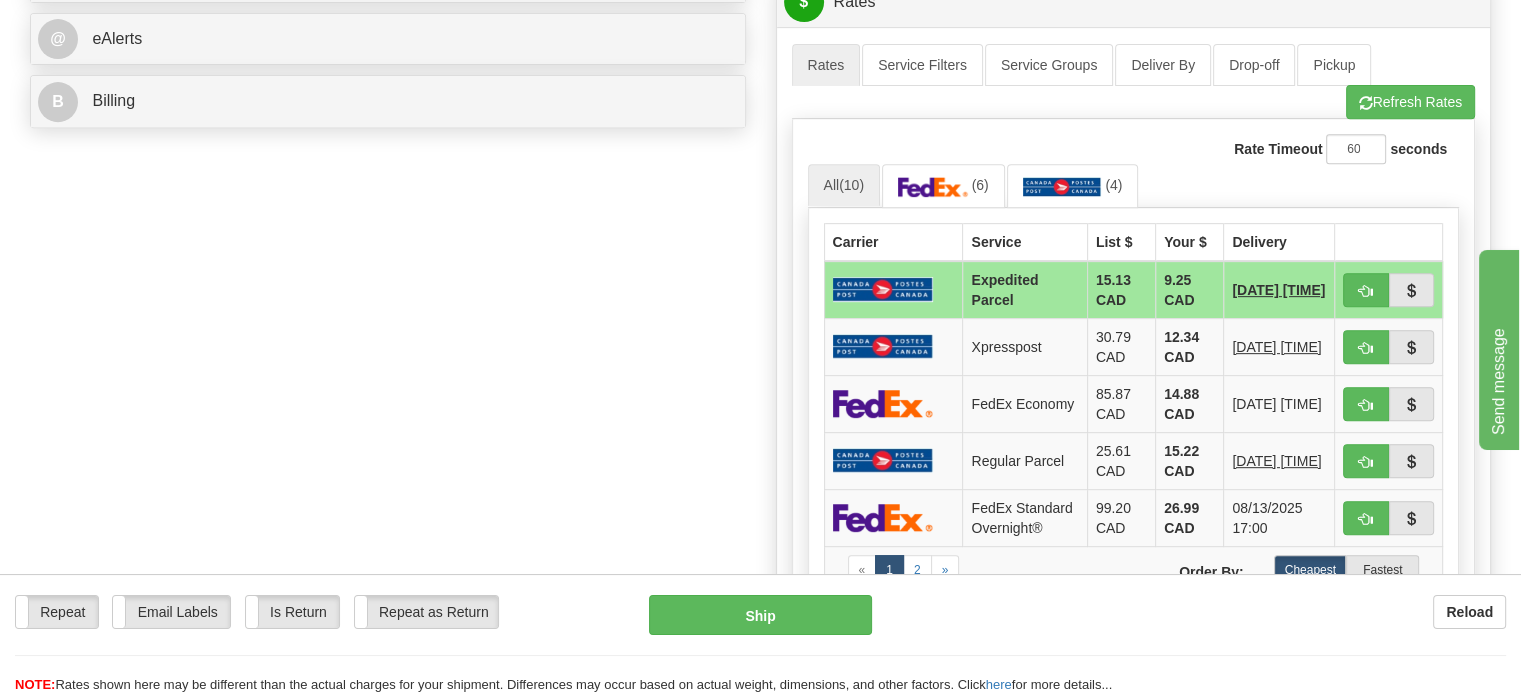 scroll, scrollTop: 900, scrollLeft: 0, axis: vertical 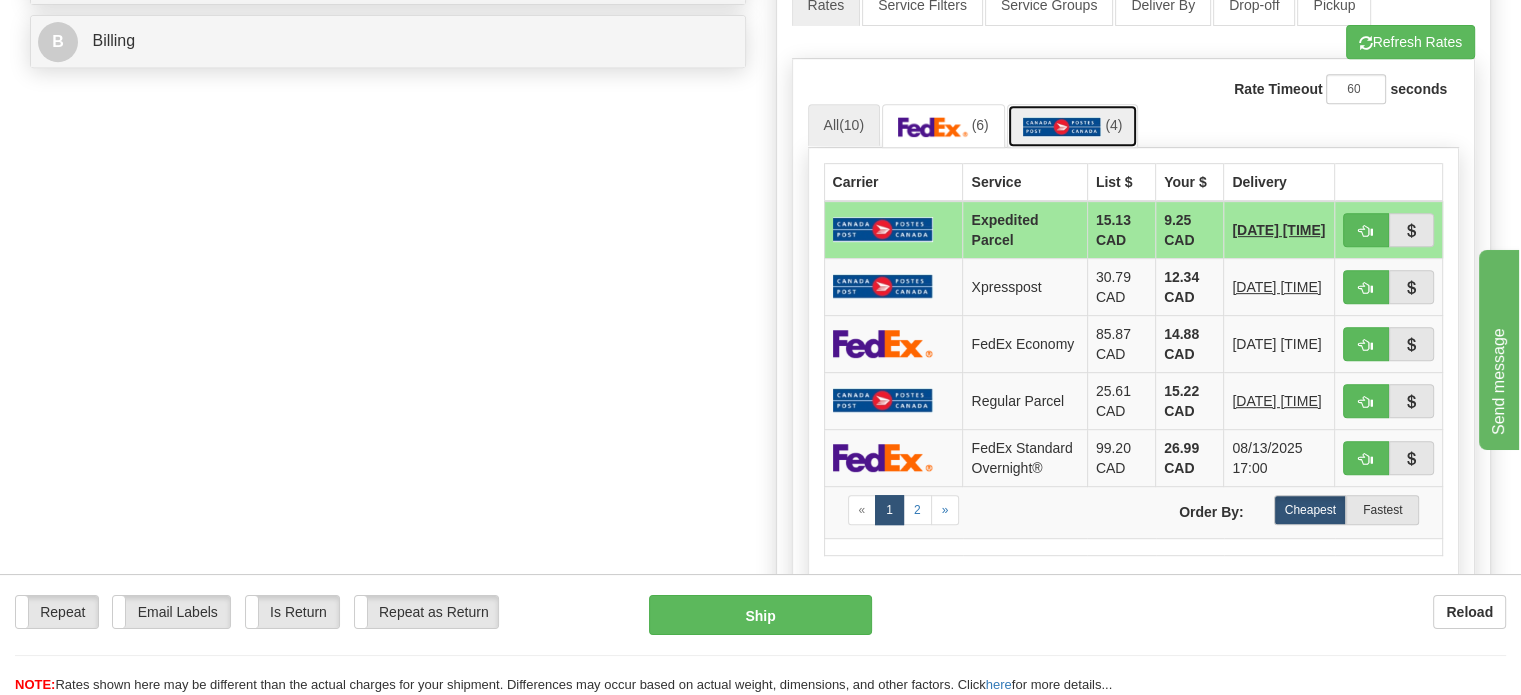 click at bounding box center (1062, 127) 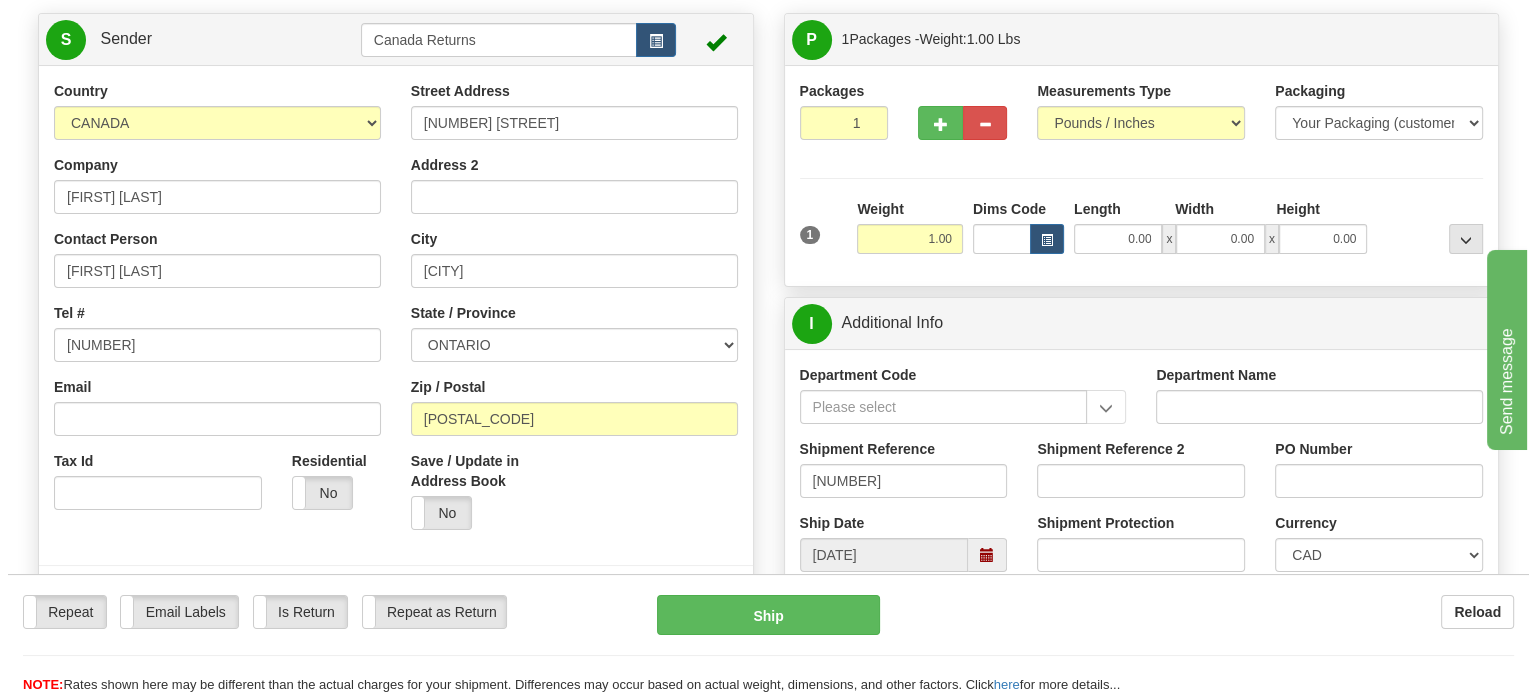 scroll, scrollTop: 100, scrollLeft: 0, axis: vertical 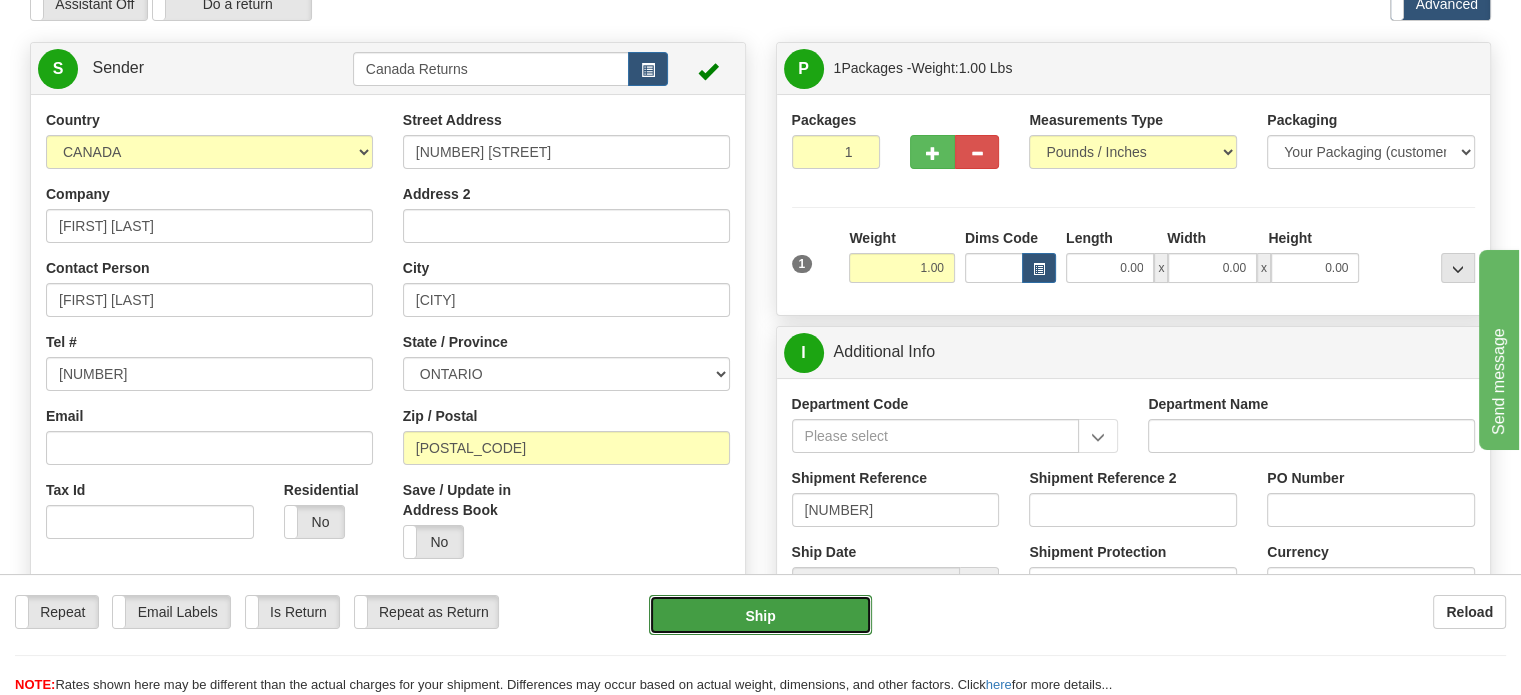 click on "Ship" at bounding box center (761, 615) 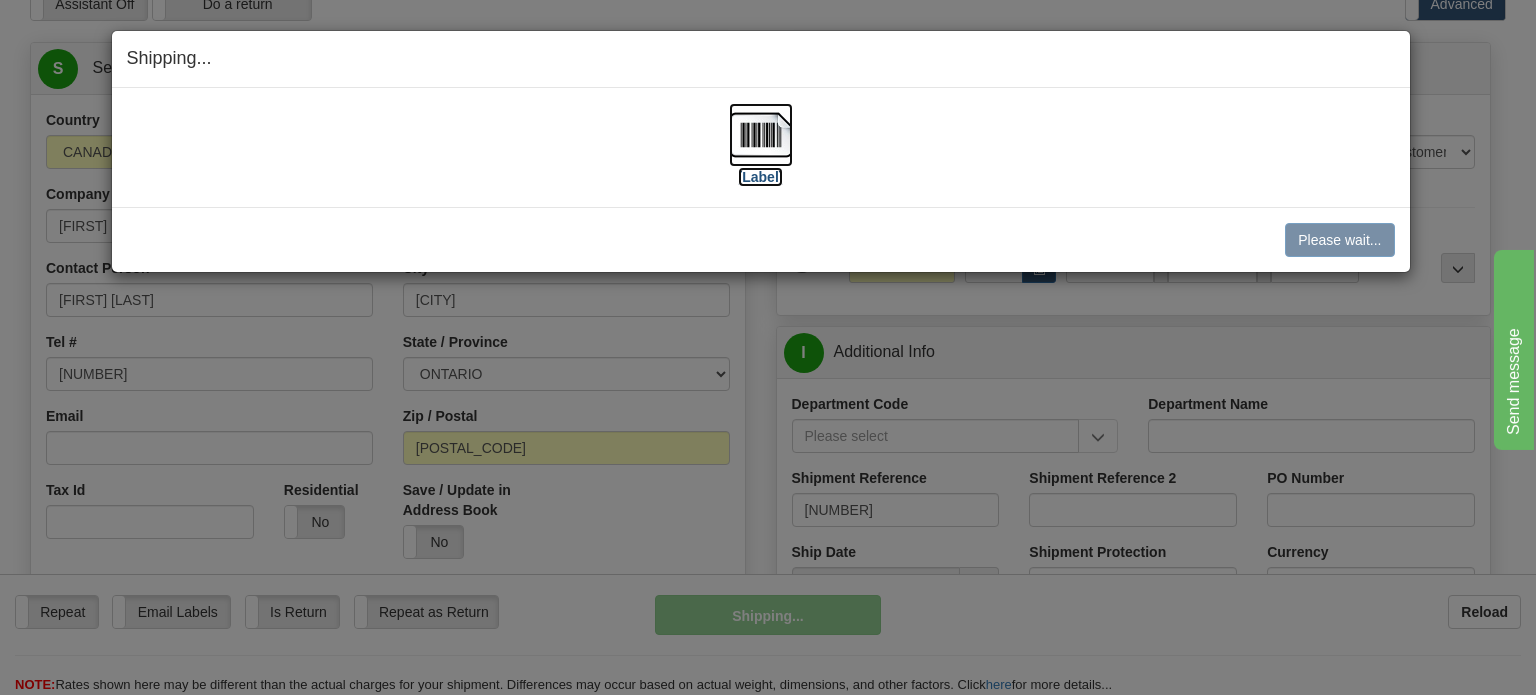 click at bounding box center (761, 135) 